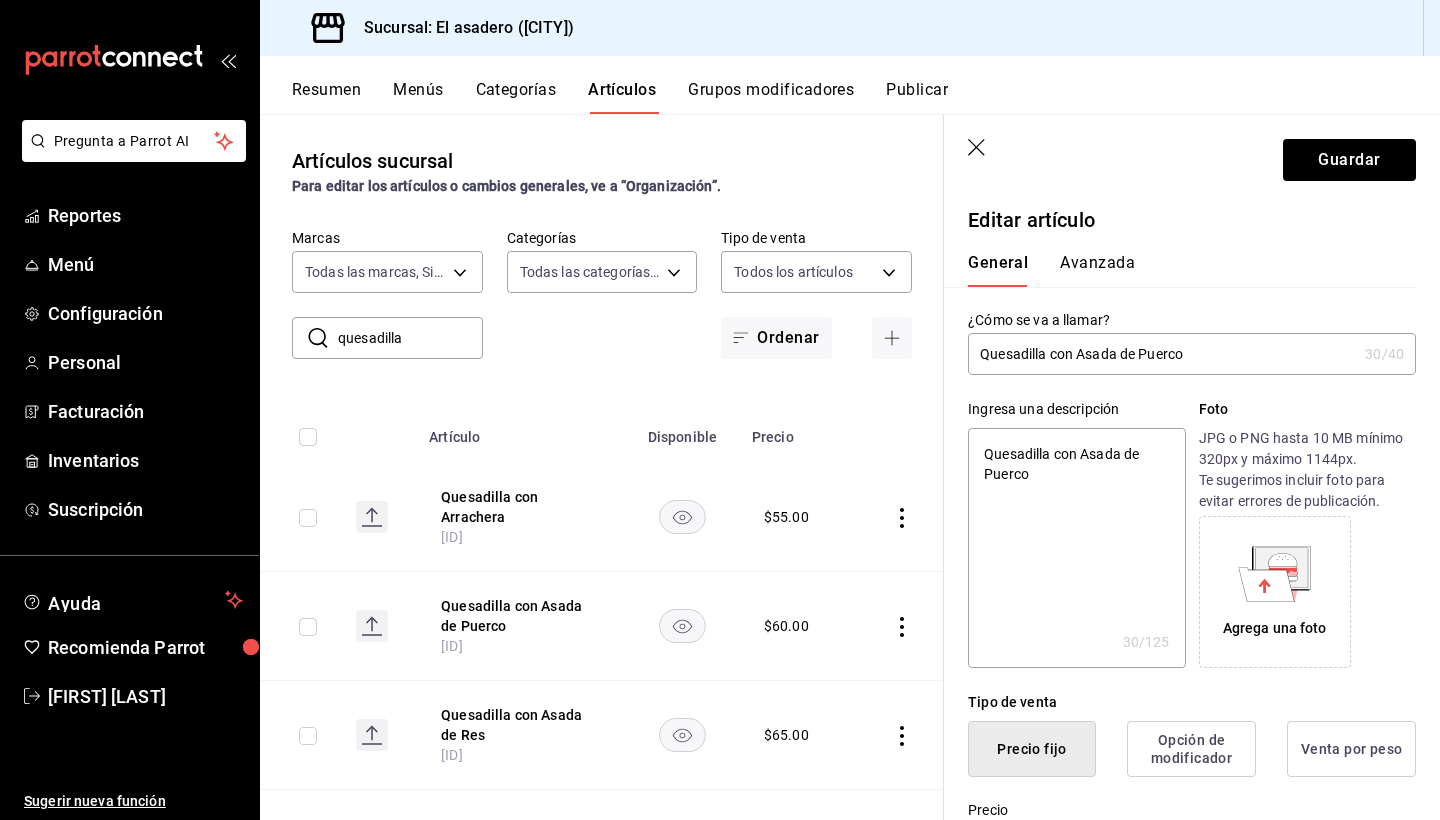 scroll, scrollTop: 0, scrollLeft: 0, axis: both 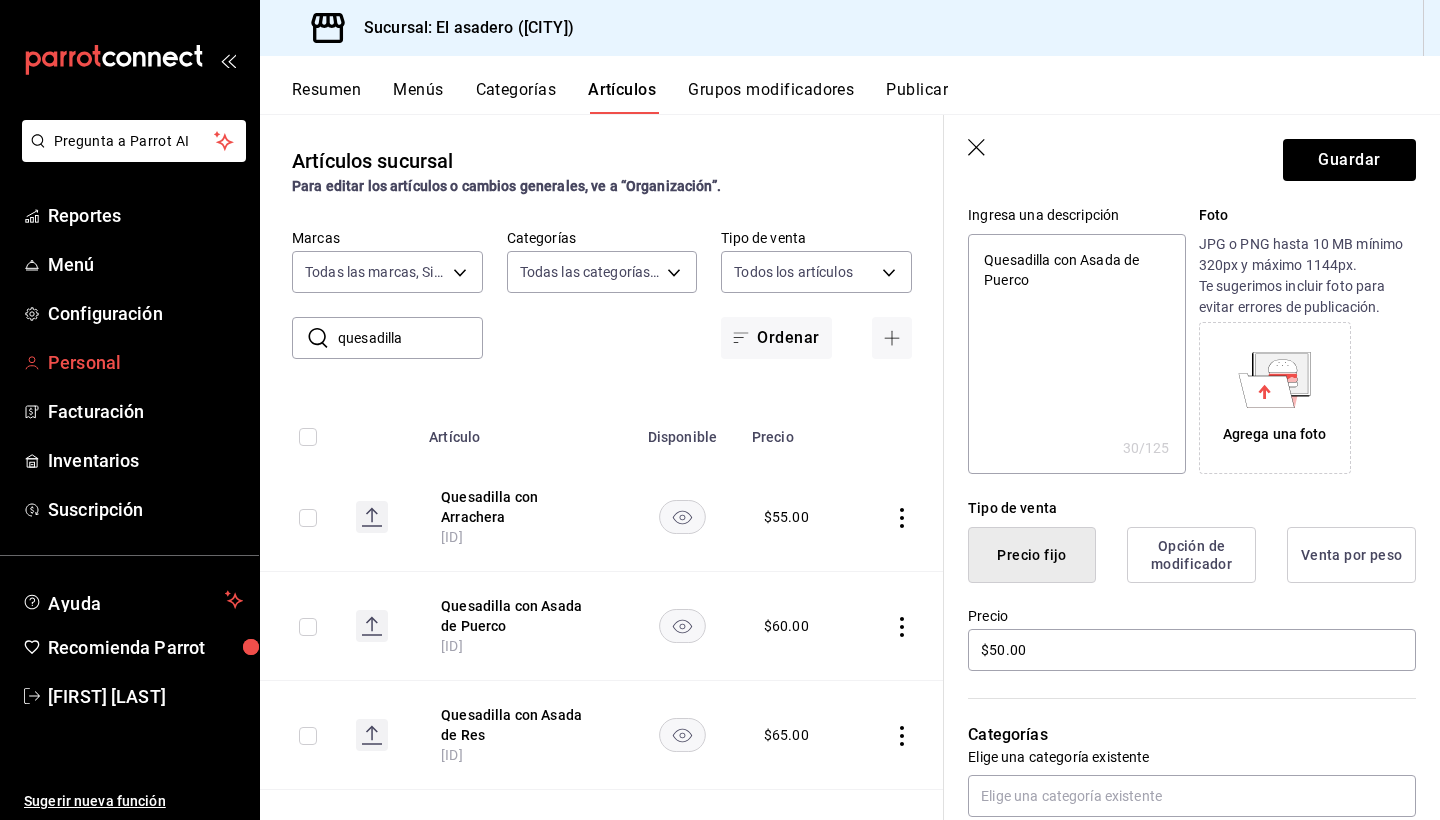 type on "$50.00" 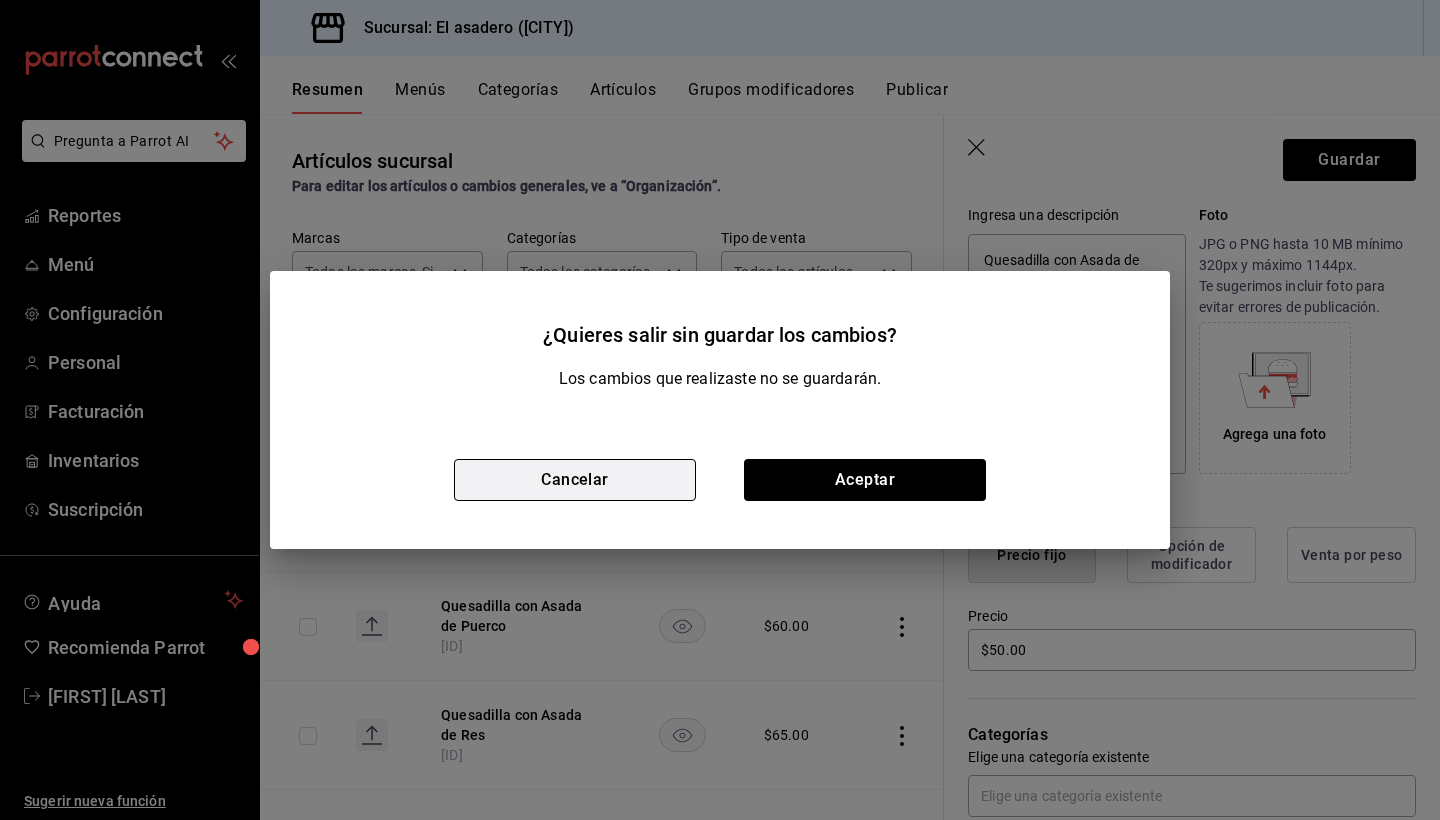 click on "Cancelar" at bounding box center [575, 480] 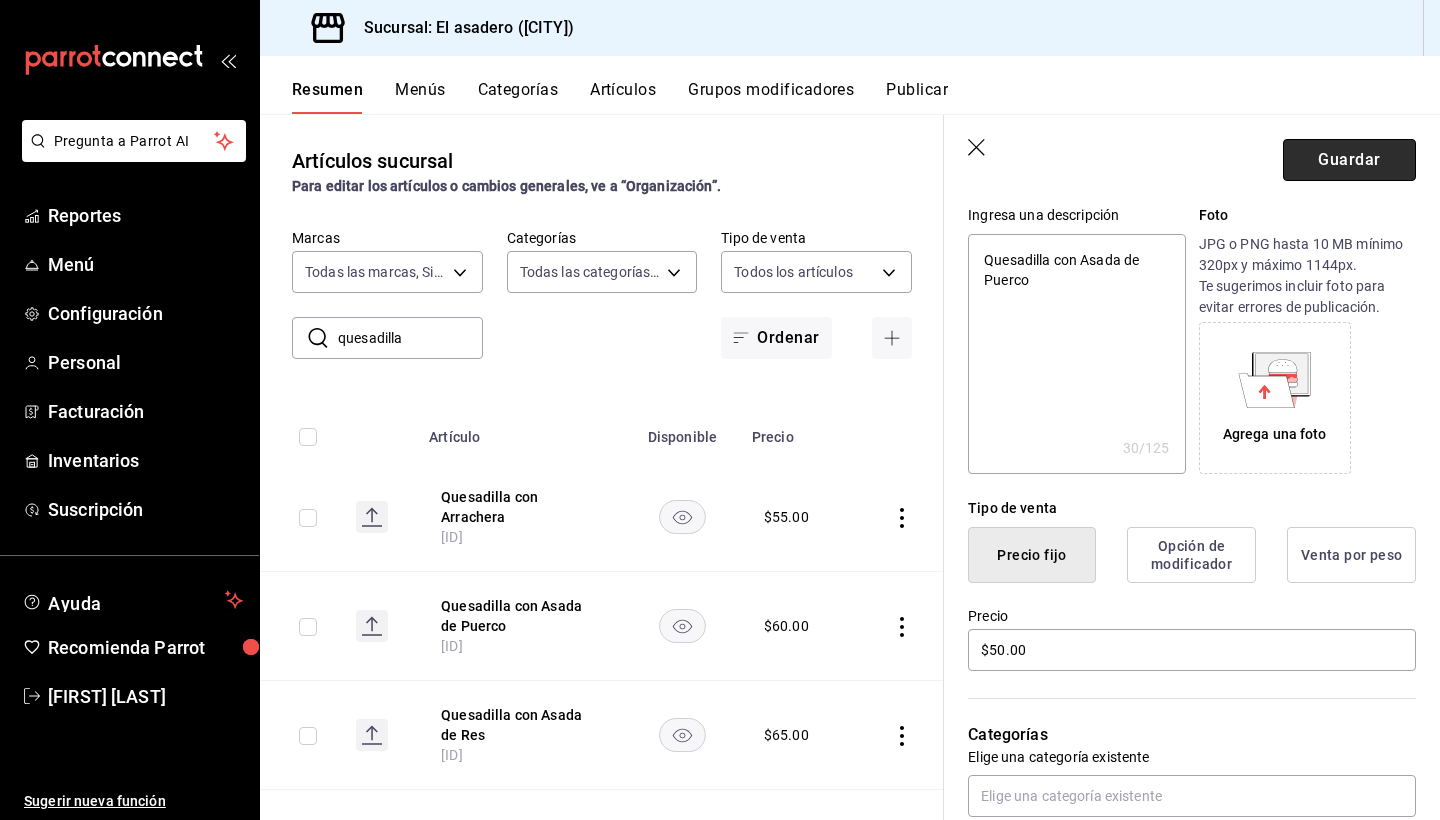 click on "Guardar" at bounding box center (1349, 160) 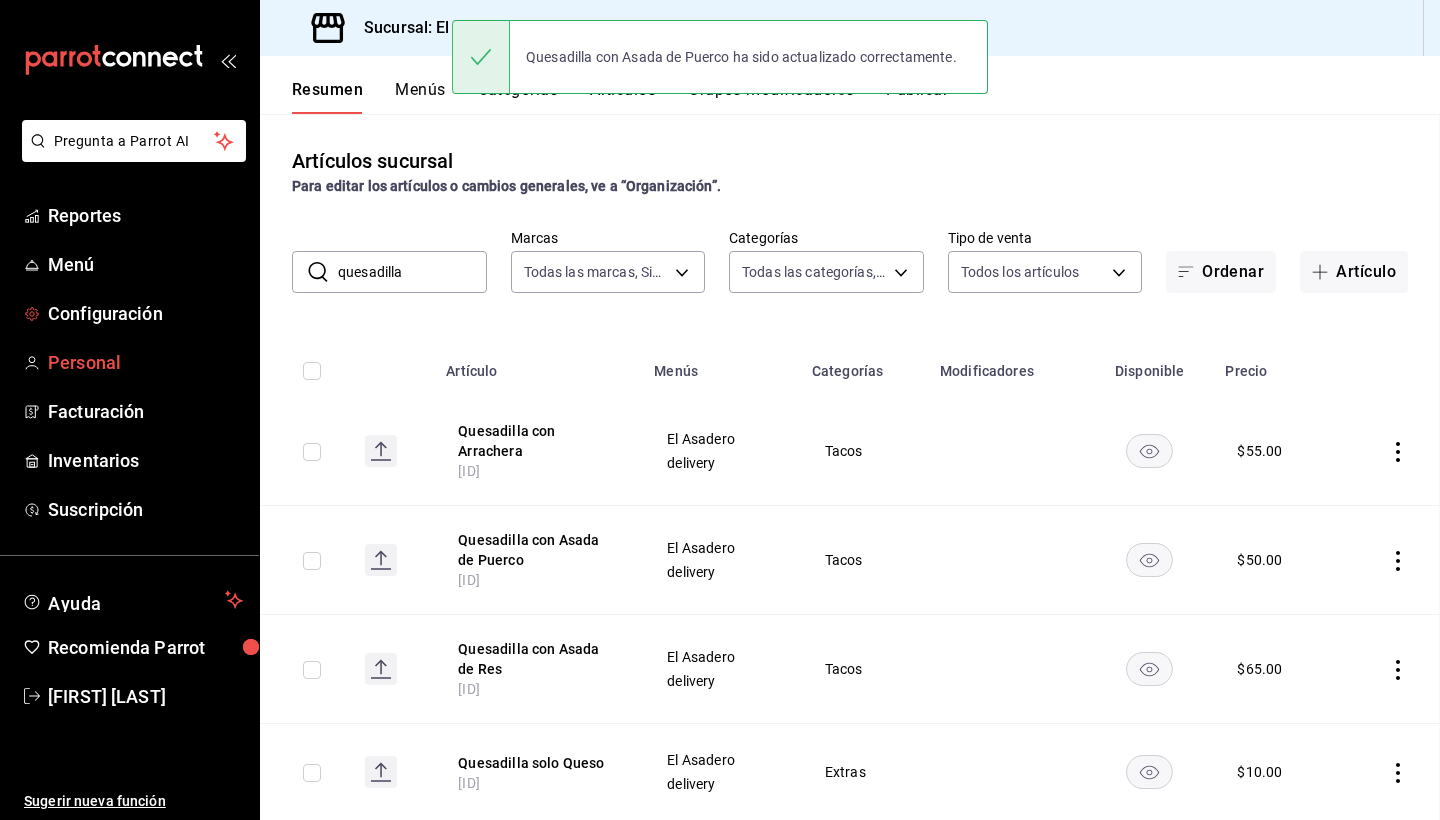 scroll, scrollTop: 0, scrollLeft: 0, axis: both 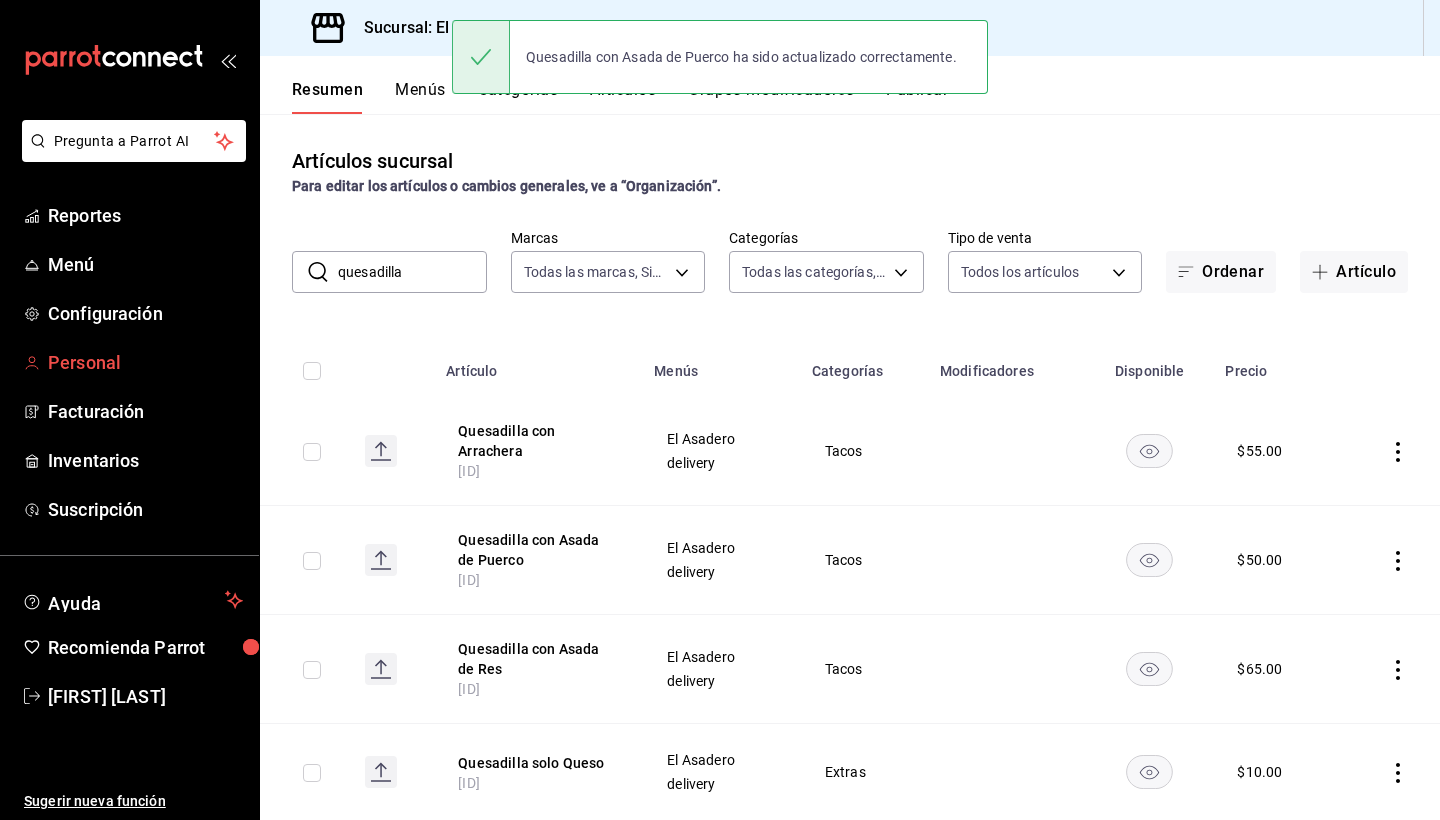 click on "Personal" at bounding box center [145, 362] 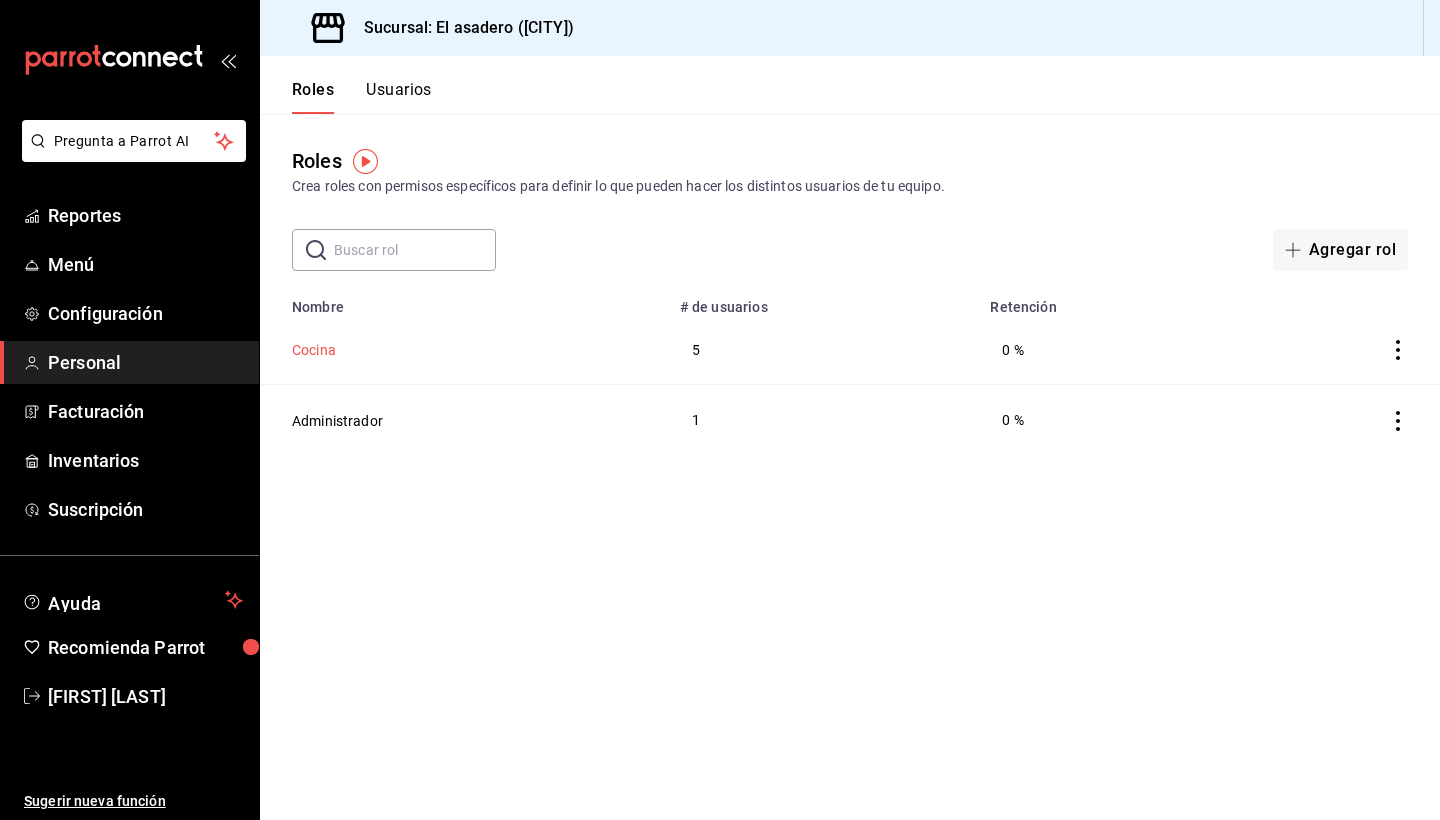 click on "Cocina" at bounding box center [314, 350] 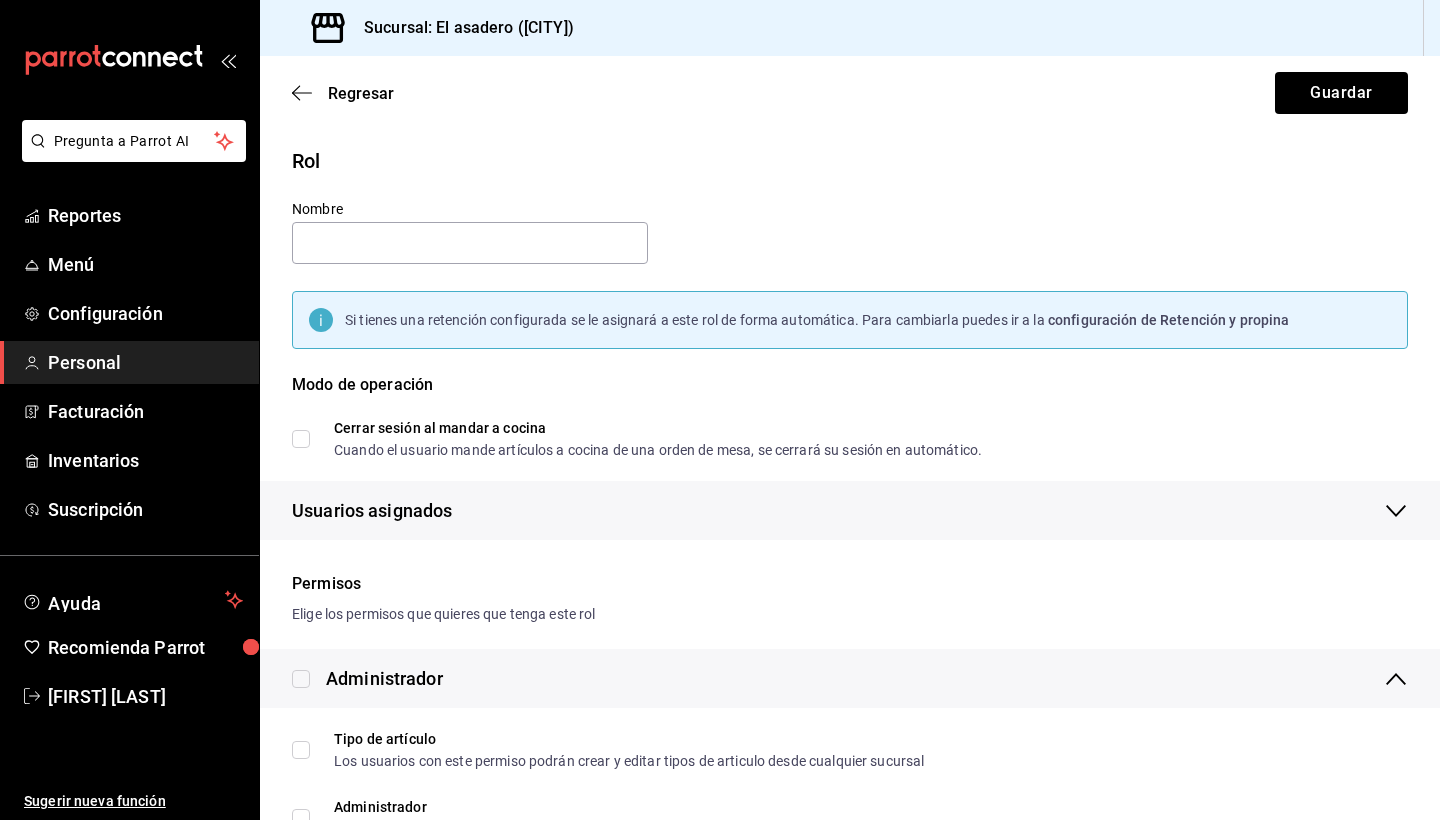 type on "Cocina" 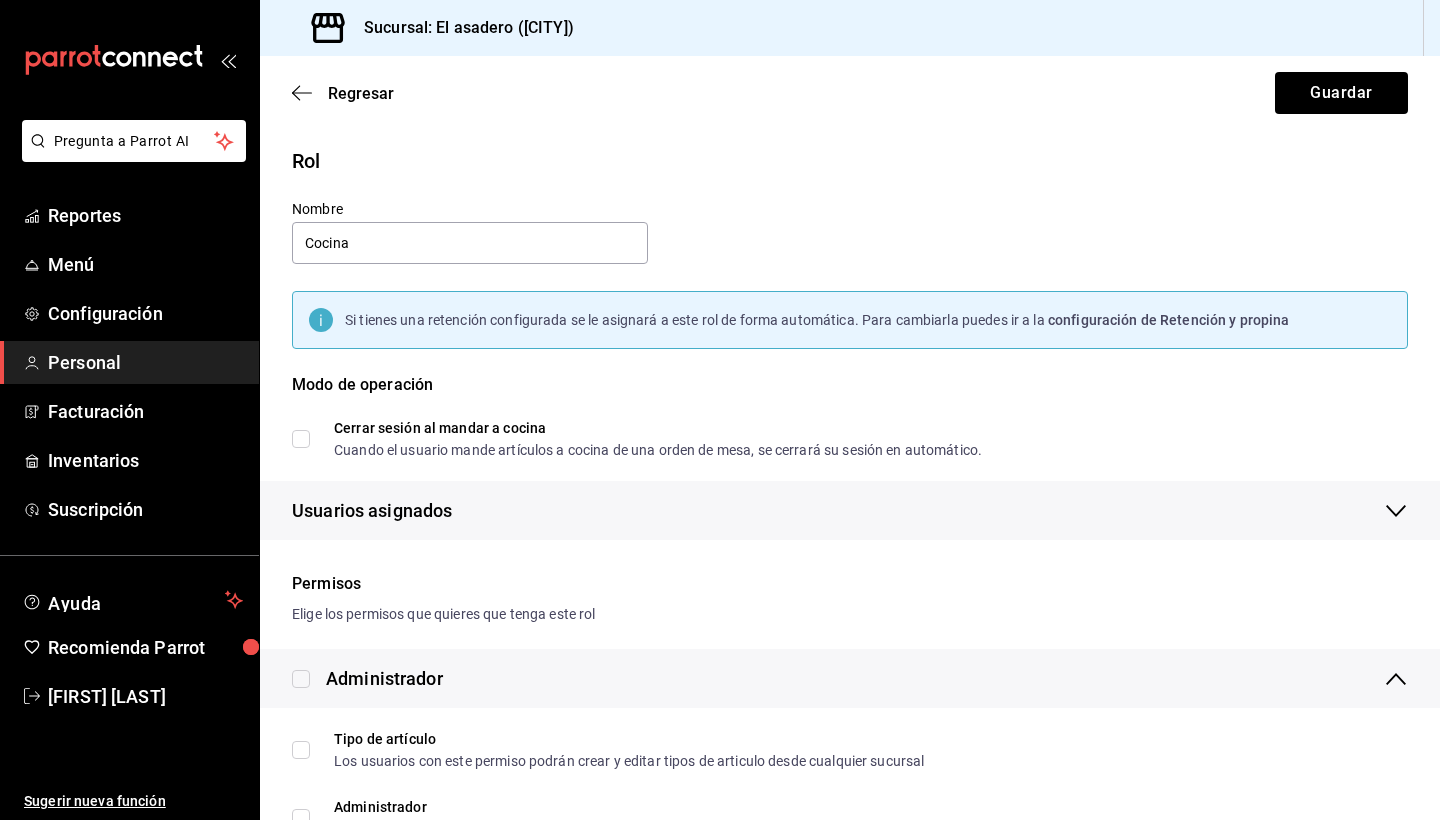 scroll, scrollTop: 0, scrollLeft: 0, axis: both 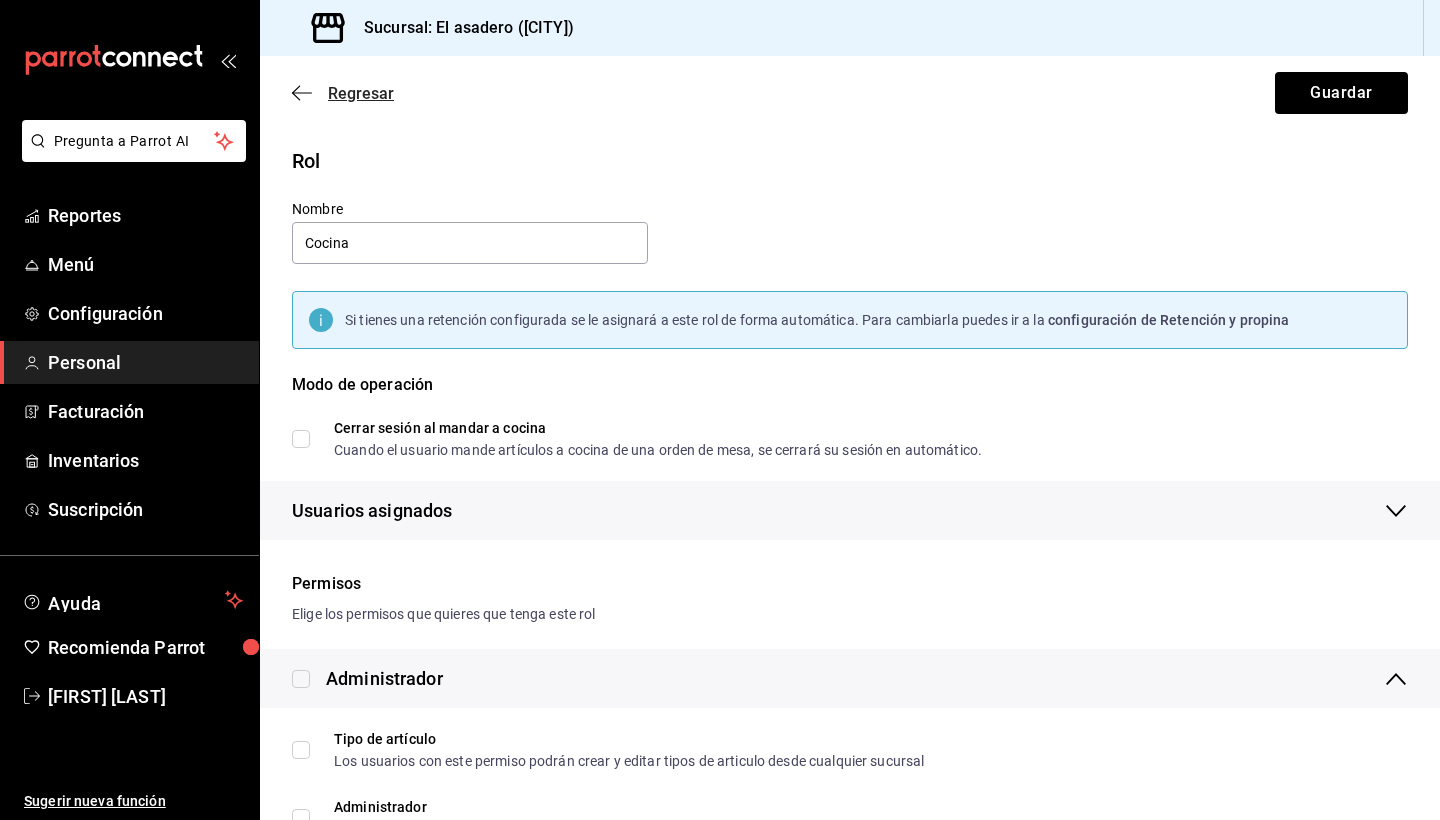 click on "Regresar" at bounding box center [361, 93] 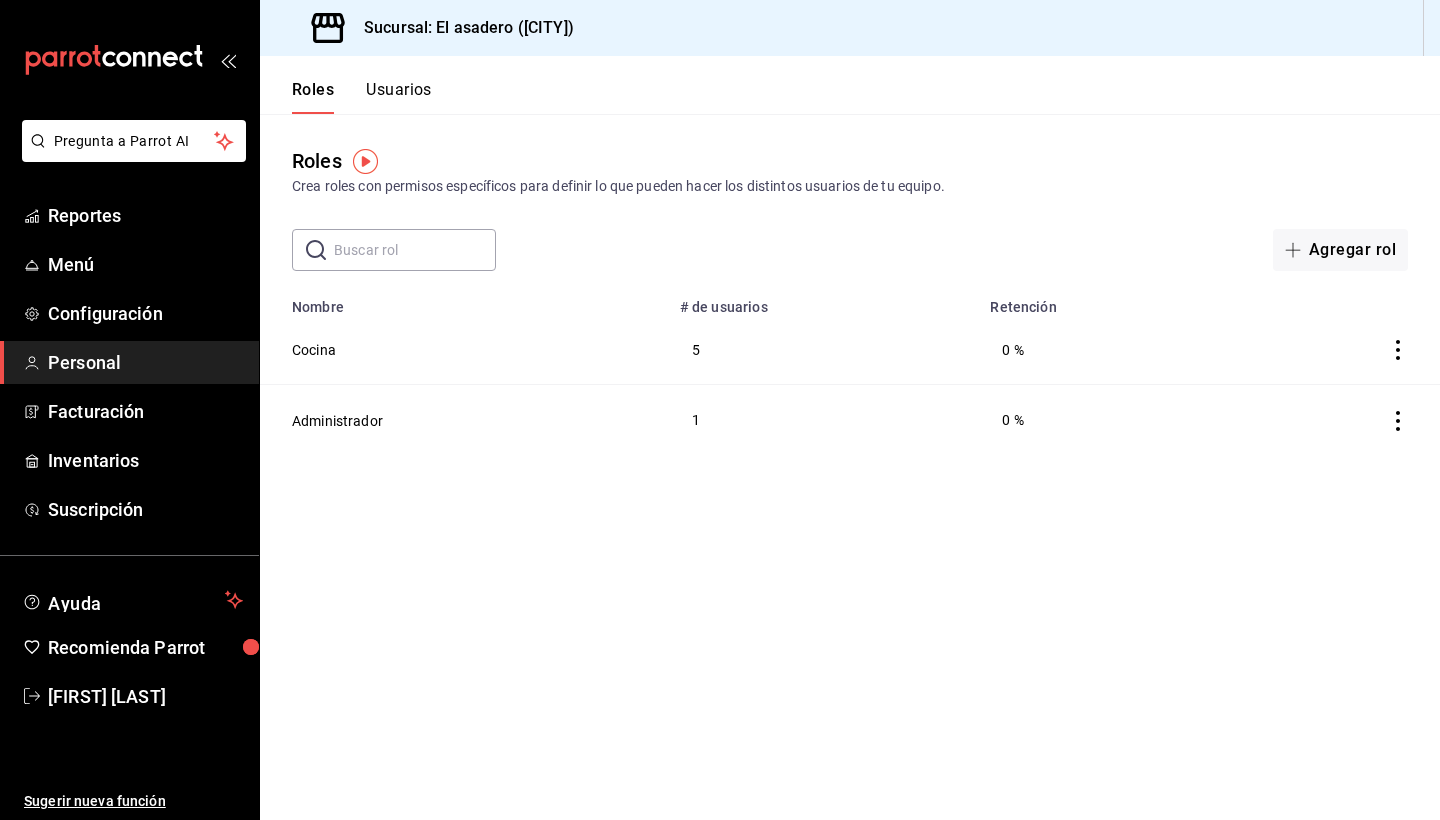 click on "Usuarios" at bounding box center [399, 97] 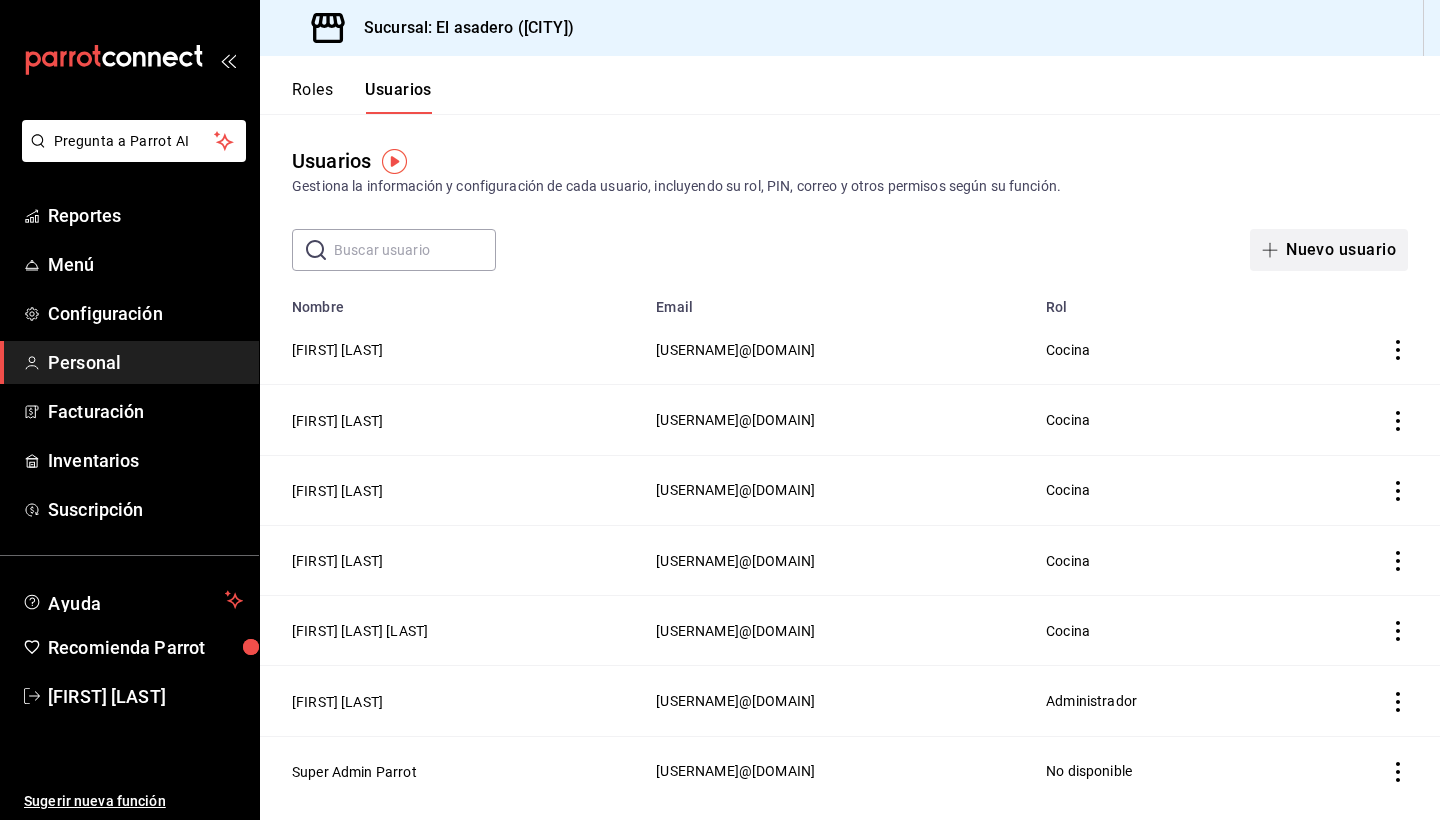 click 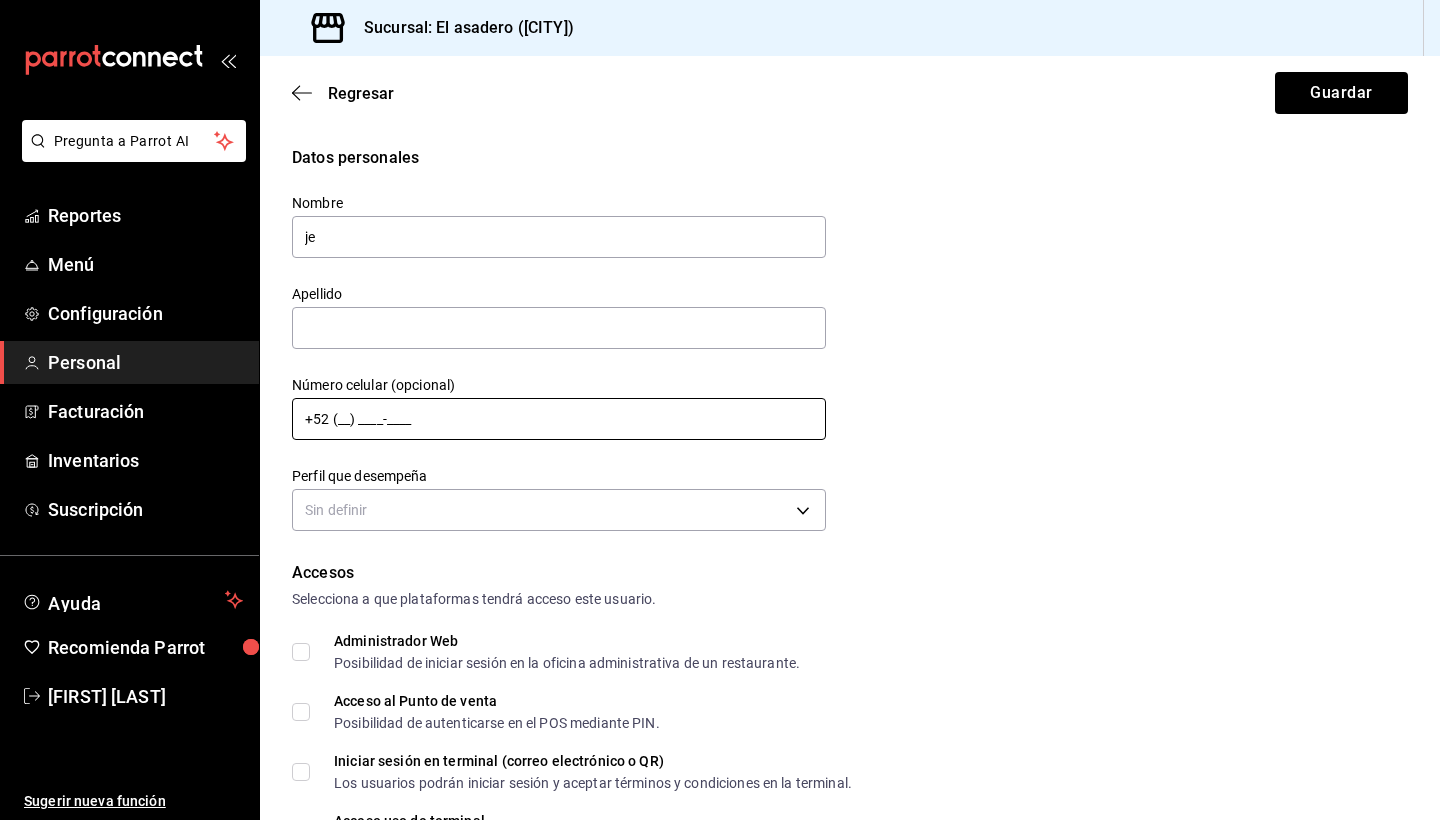 type on "j" 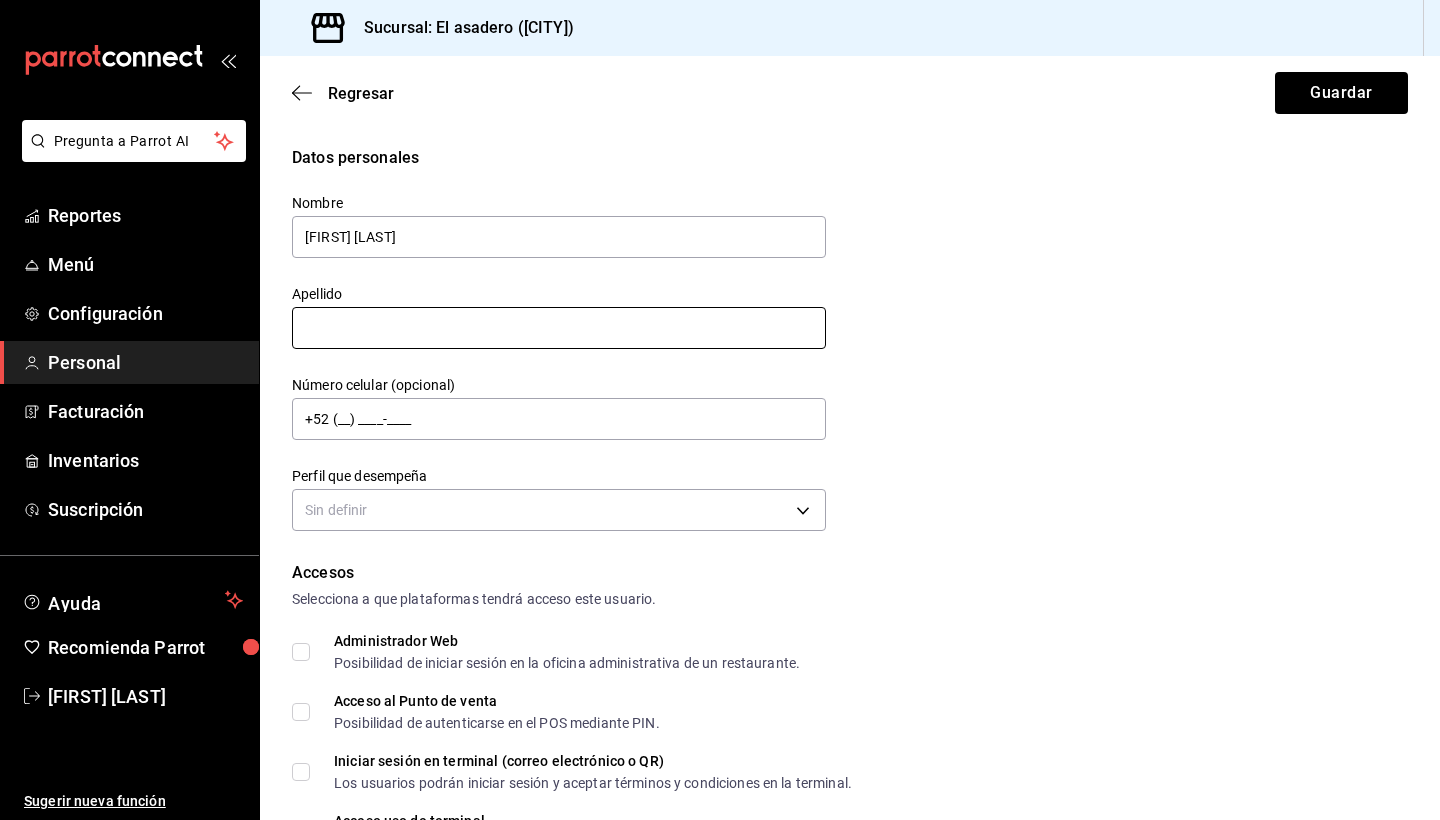 type on "[FIRST] [LAST]" 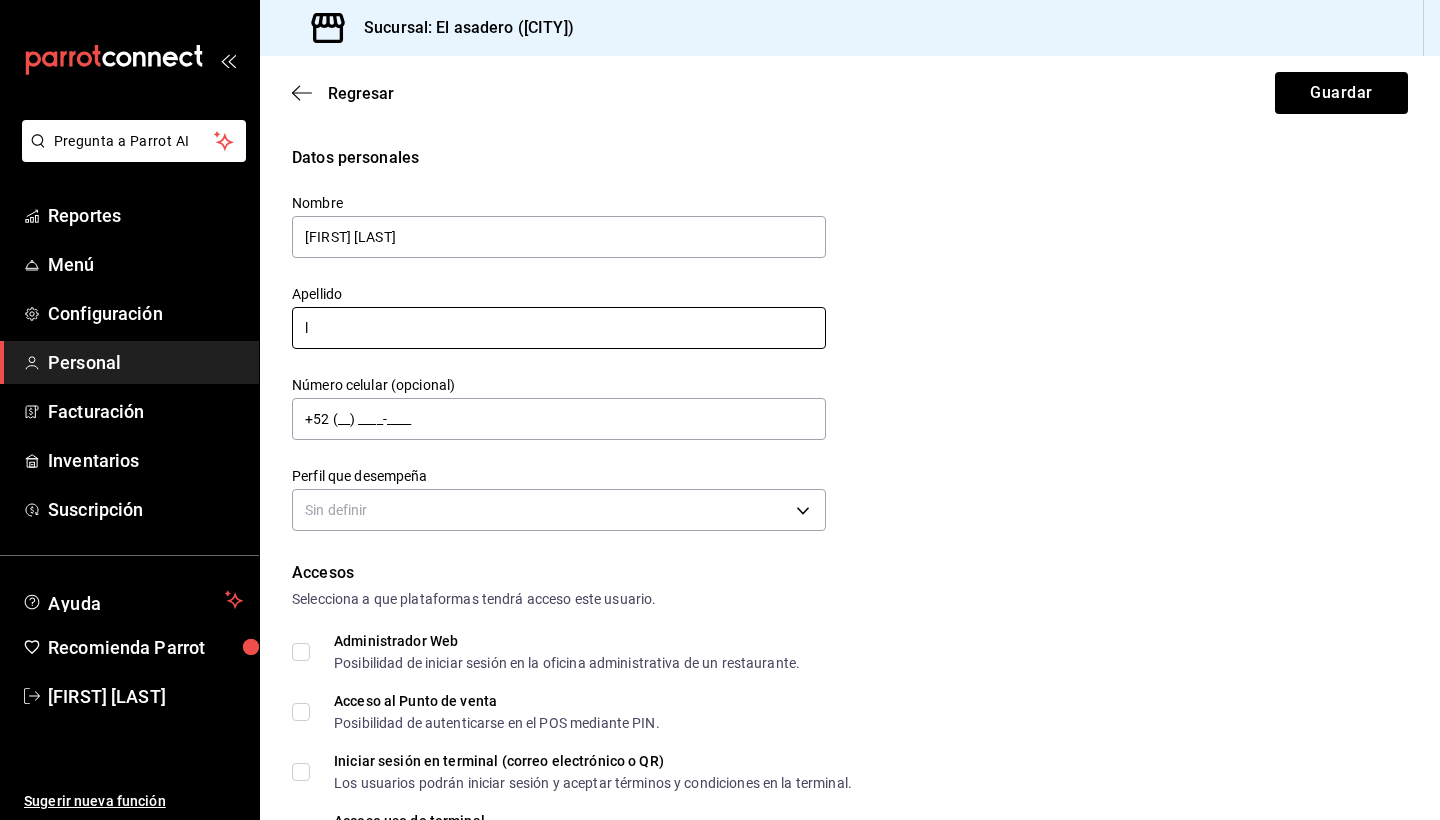 type on "l" 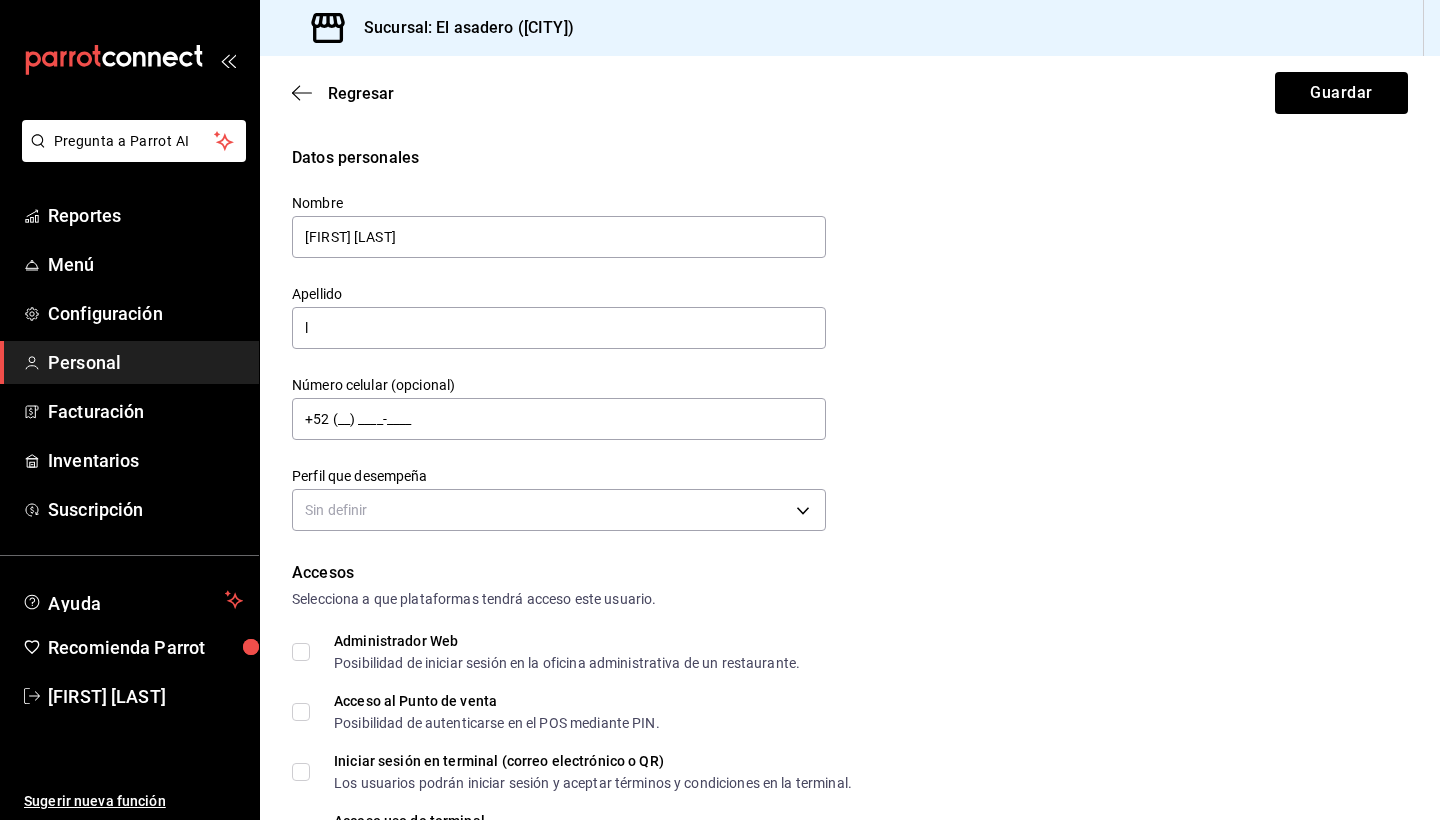 drag, startPoint x: 875, startPoint y: 588, endPoint x: 682, endPoint y: 487, distance: 217.83022 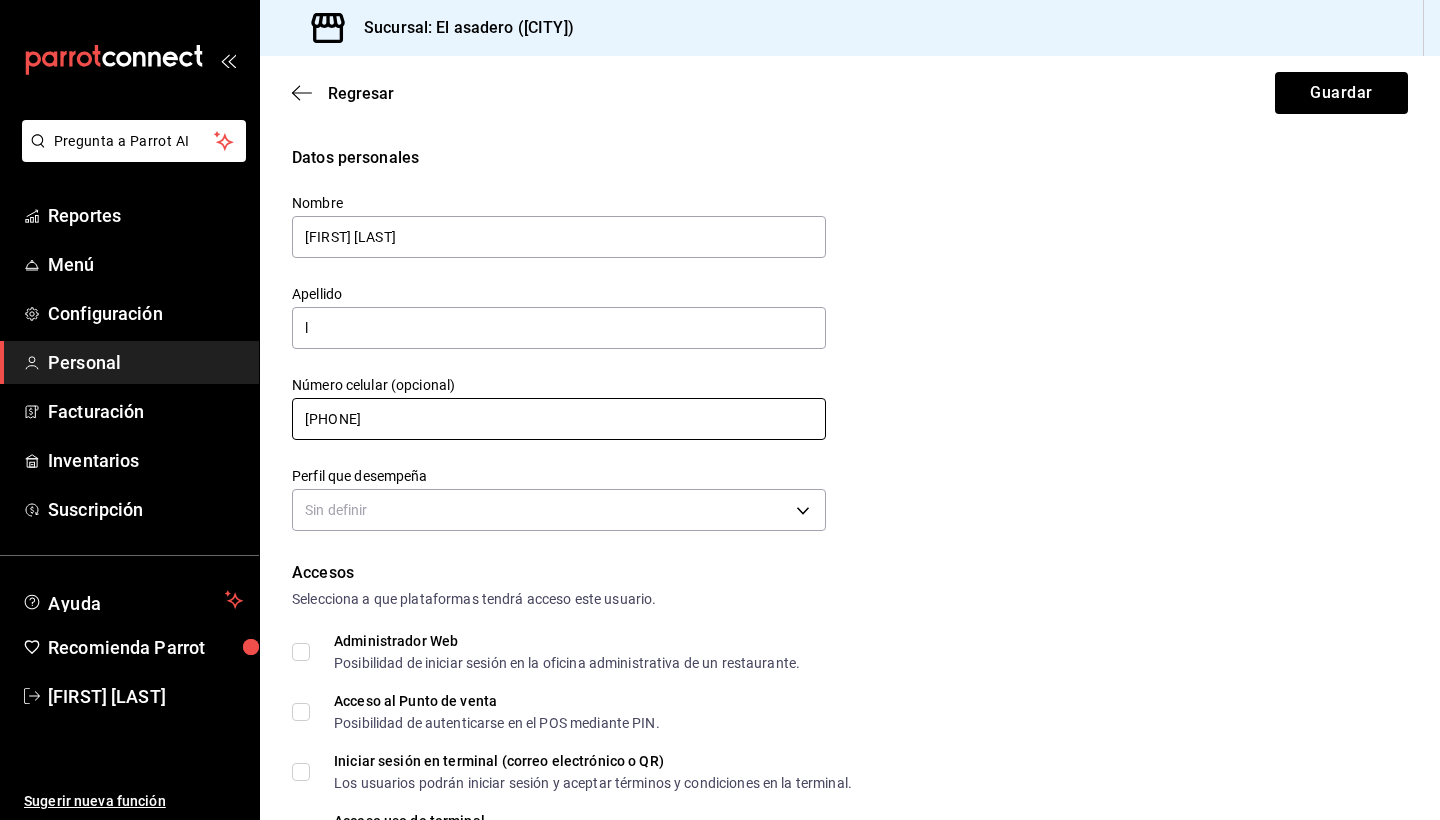 type on "[PHONE]" 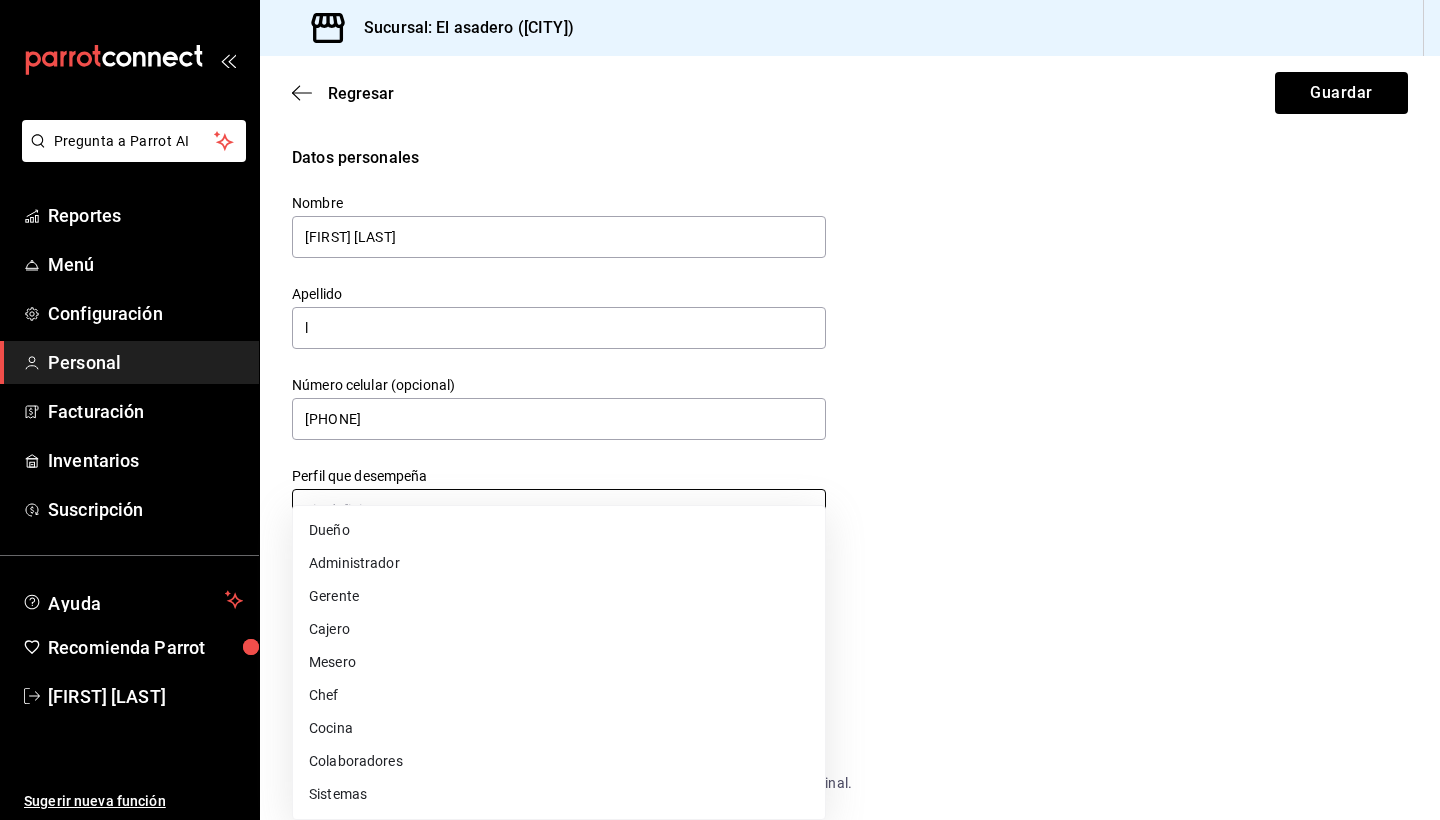 click on "Pregunta a Parrot AI Reportes   Menú   Configuración   Personal   Facturación   Inventarios   Suscripción   Ayuda Recomienda Parrot   [FIRST] [LAST]   Sugerir nueva función   Sucursal: El asadero ([CITY]) Regresar Guardar Datos personales Nombre [NAME] Apellido l Número celular (opcional) [PHONE] Perfil que desempeña Sin definir Accesos Selecciona a que plataformas tendrá acceso este usuario. Administrador Web Posibilidad de iniciar sesión en la oficina administrativa de un restaurante.  Acceso al Punto de venta Posibilidad de autenticarse en el POS mediante PIN.  Iniciar sesión en terminal (correo electrónico o QR) Los usuarios podrán iniciar sesión y aceptar términos y condiciones en la terminal. Acceso uso de terminal Los usuarios podrán acceder y utilizar la terminal para visualizar y procesar pagos de sus órdenes. Correo electrónico Se volverá obligatorio al tener ciertos accesos activados. Contraseña Contraseña Repetir contraseña Repetir contraseña PIN ​ Roles" at bounding box center [720, 410] 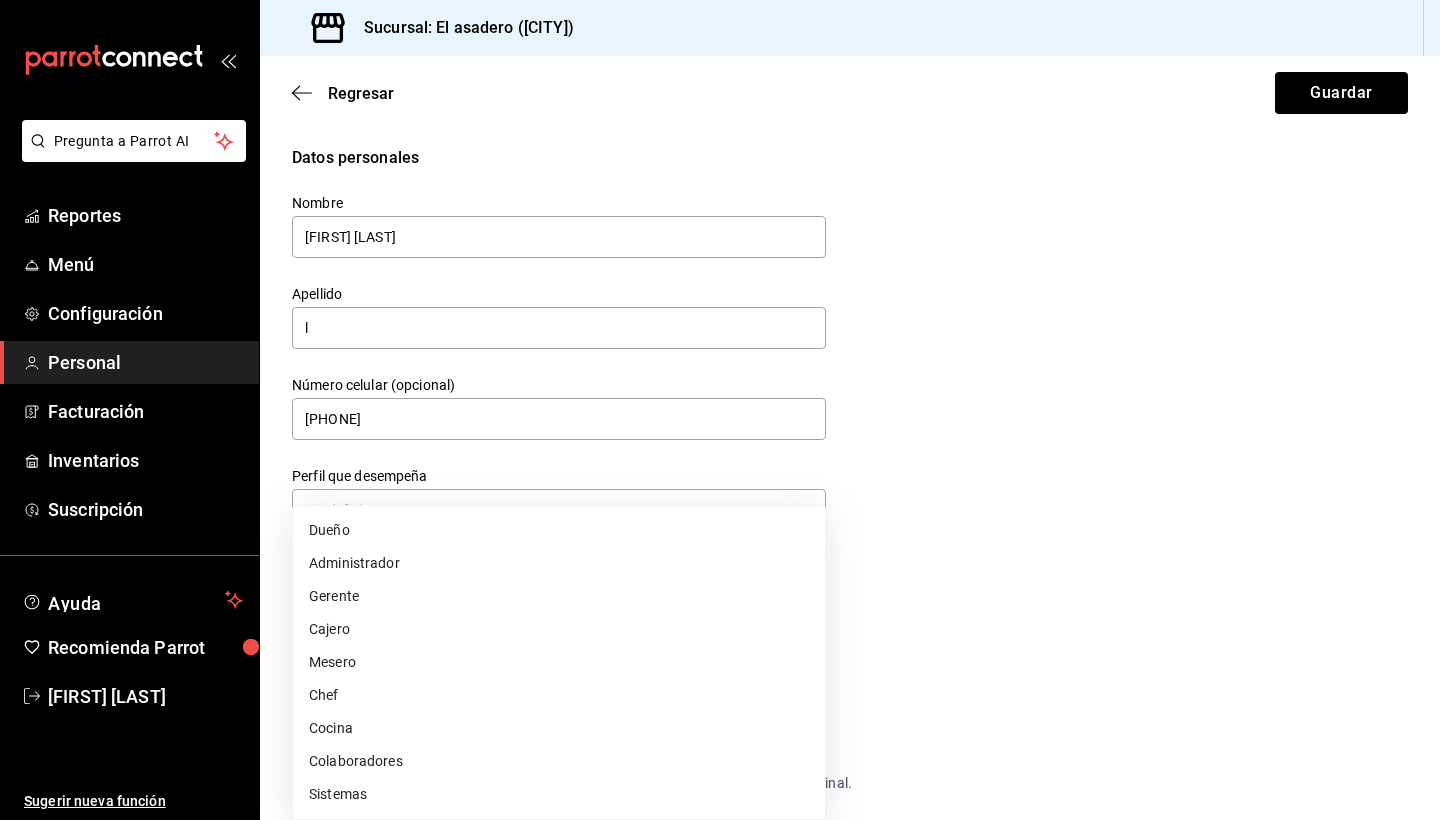 click on "Cocina" at bounding box center (559, 728) 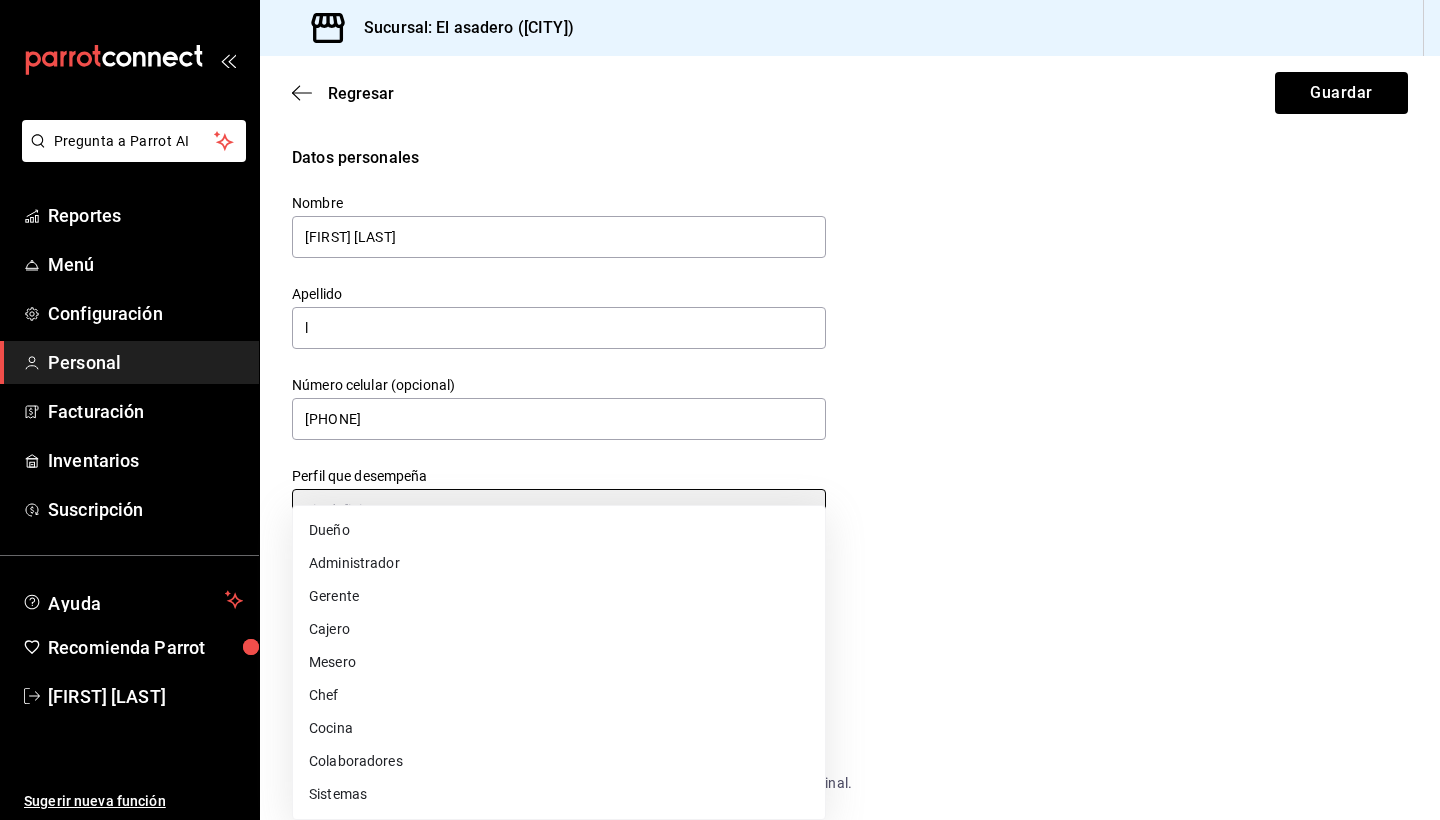 type on "KITCHEN" 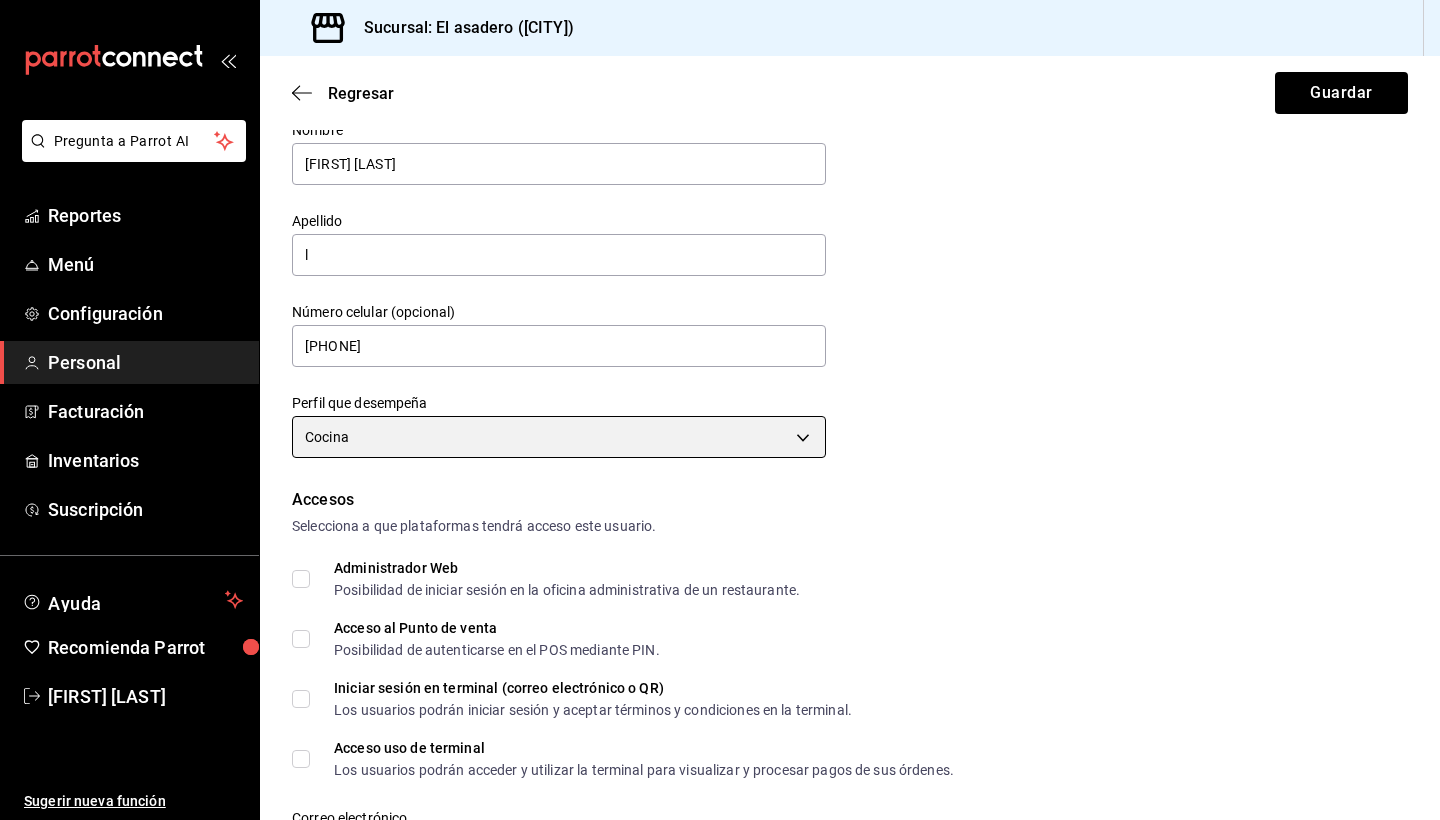 scroll, scrollTop: 98, scrollLeft: 0, axis: vertical 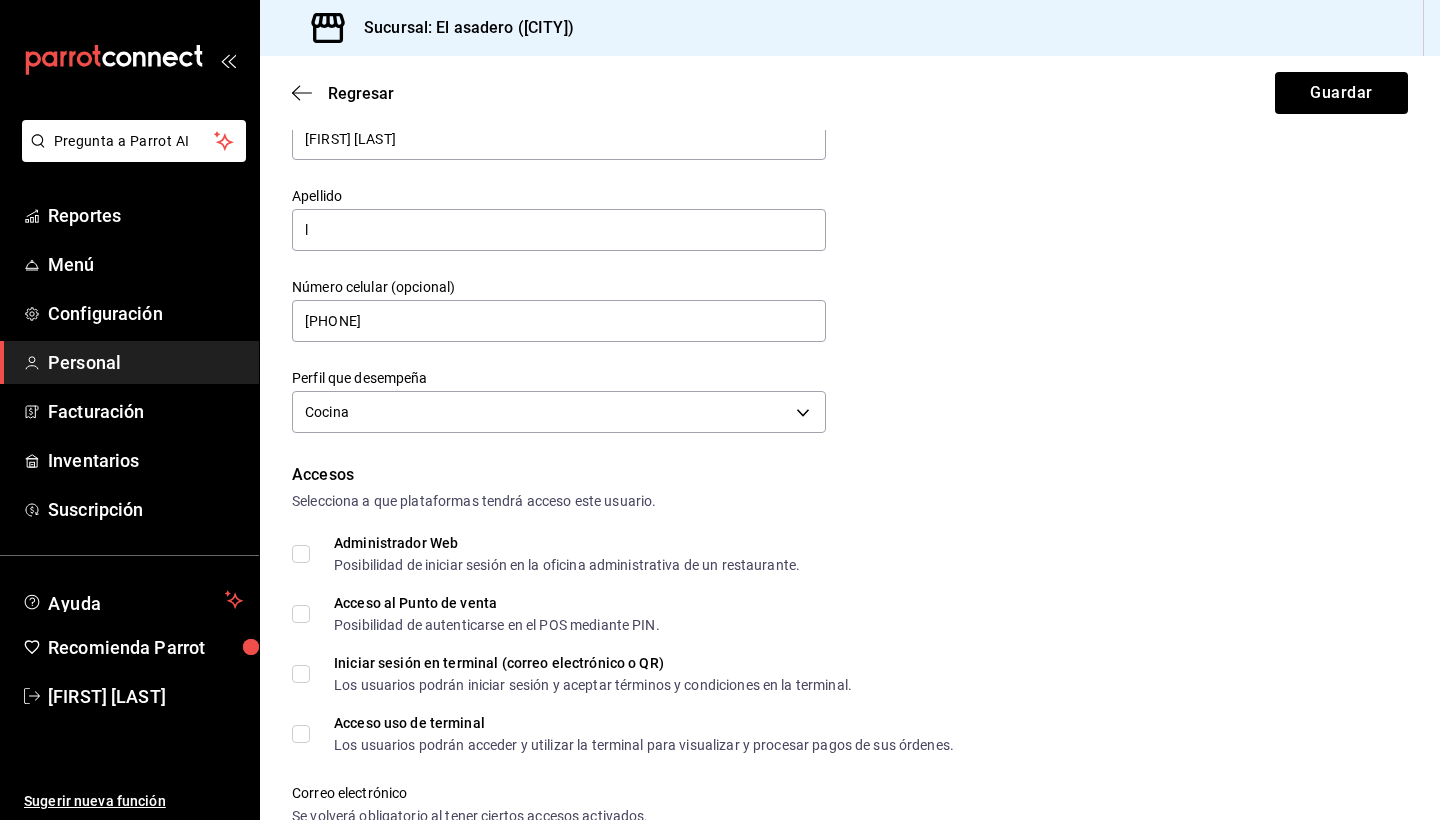 click on "Acceso al Punto de venta Posibilidad de autenticarse en el POS mediante PIN." at bounding box center [301, 614] 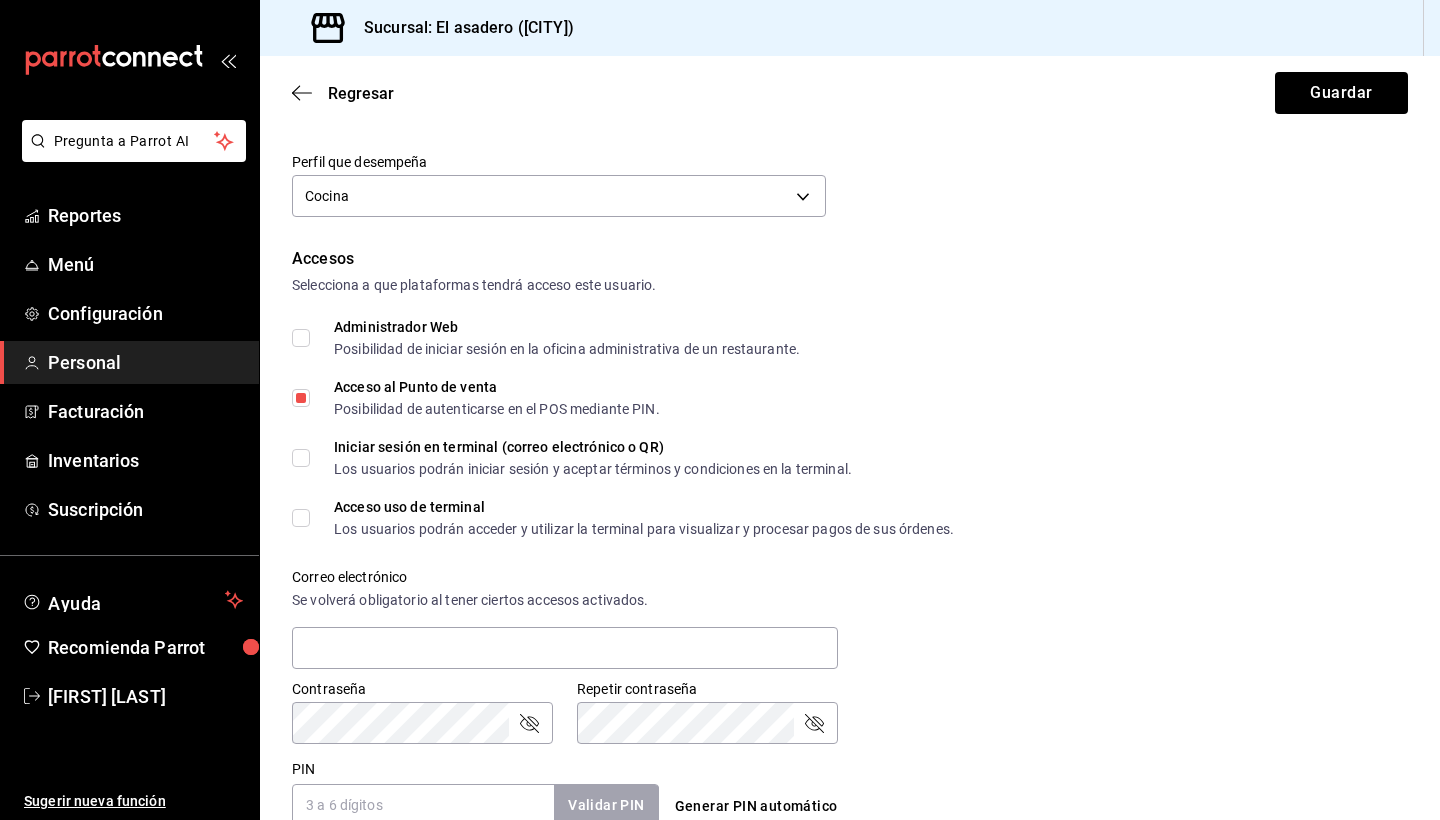 scroll, scrollTop: 316, scrollLeft: 0, axis: vertical 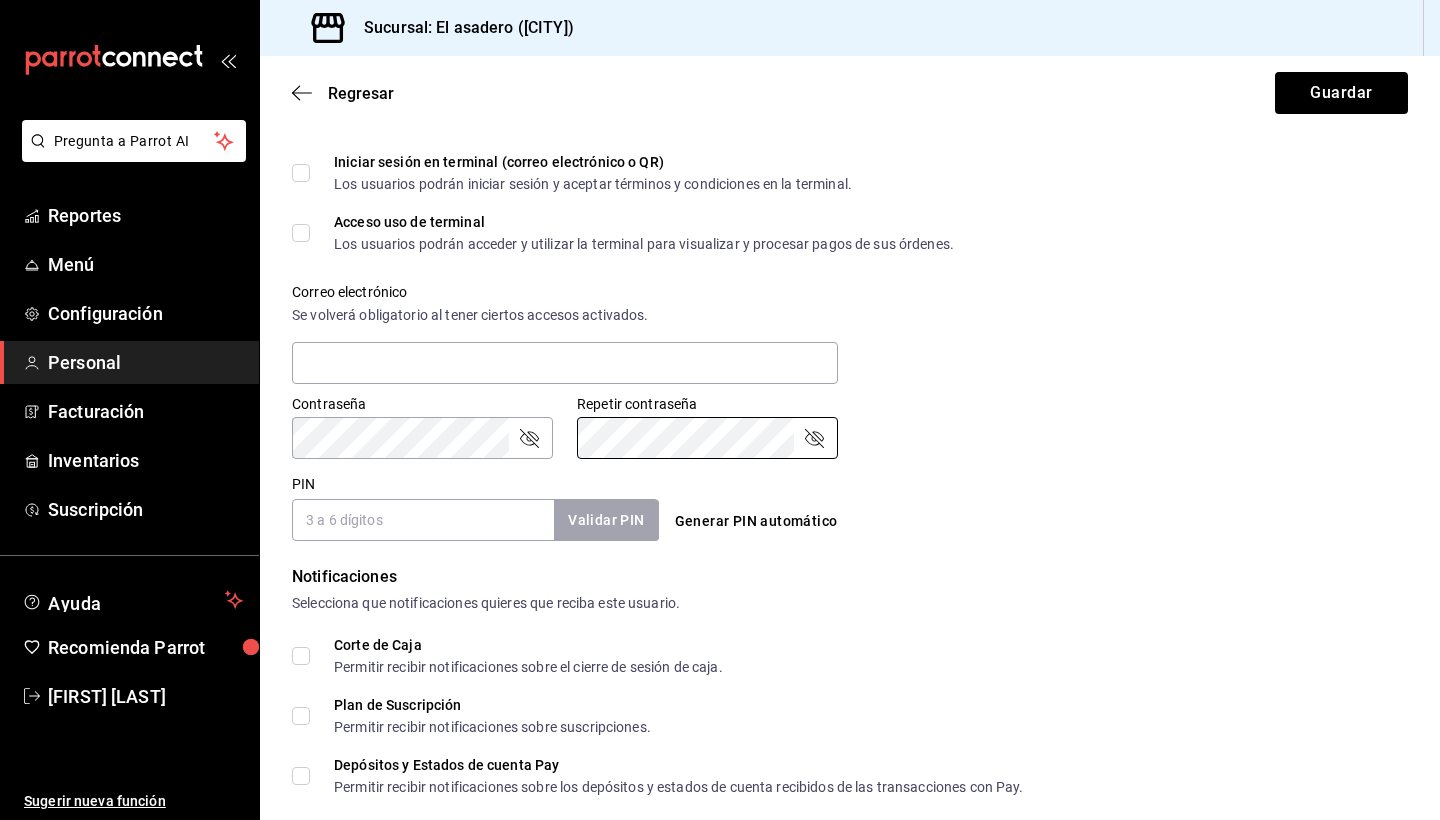 click on "PIN" at bounding box center (423, 520) 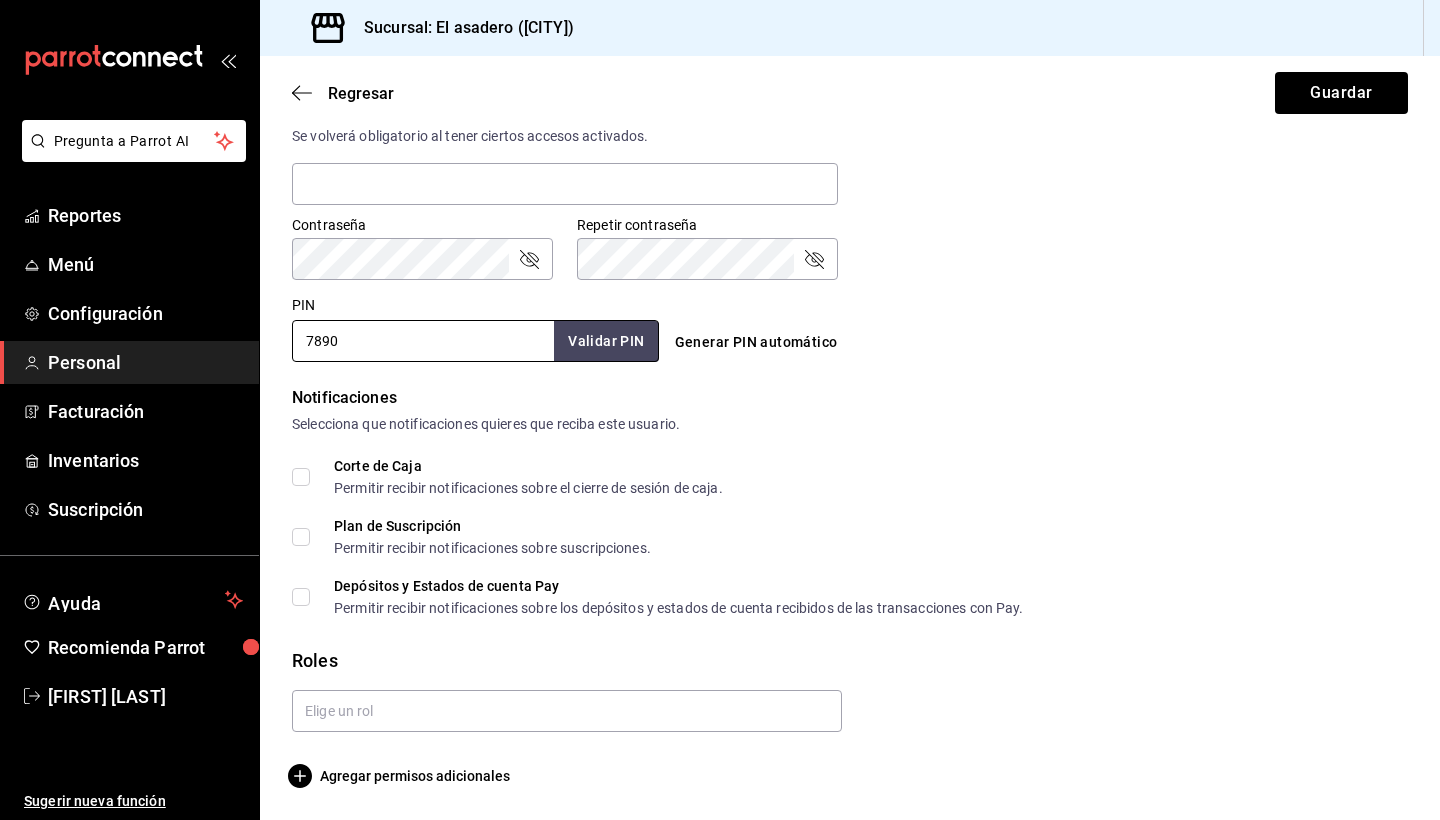 scroll, scrollTop: 778, scrollLeft: 0, axis: vertical 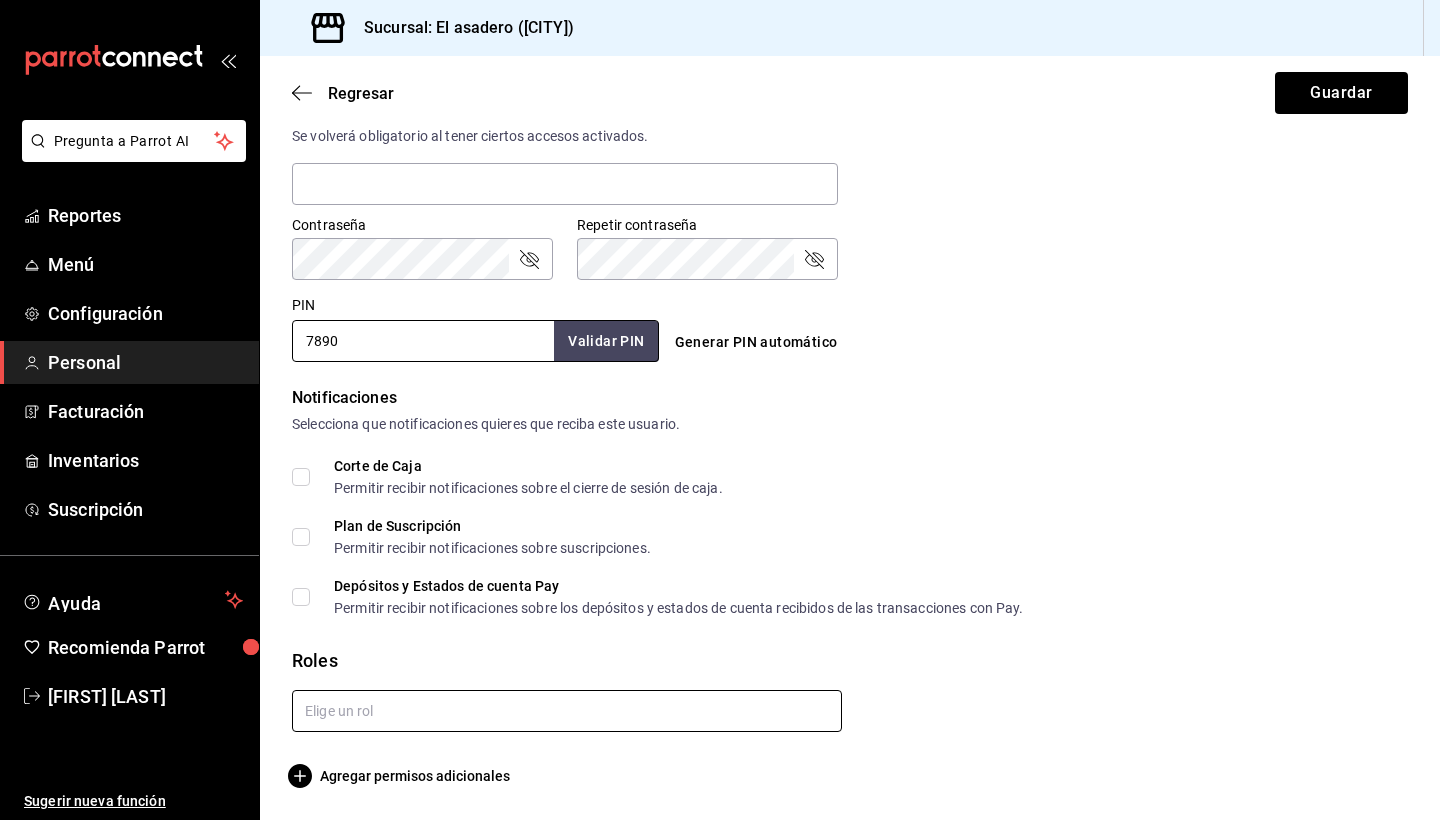 type on "7890" 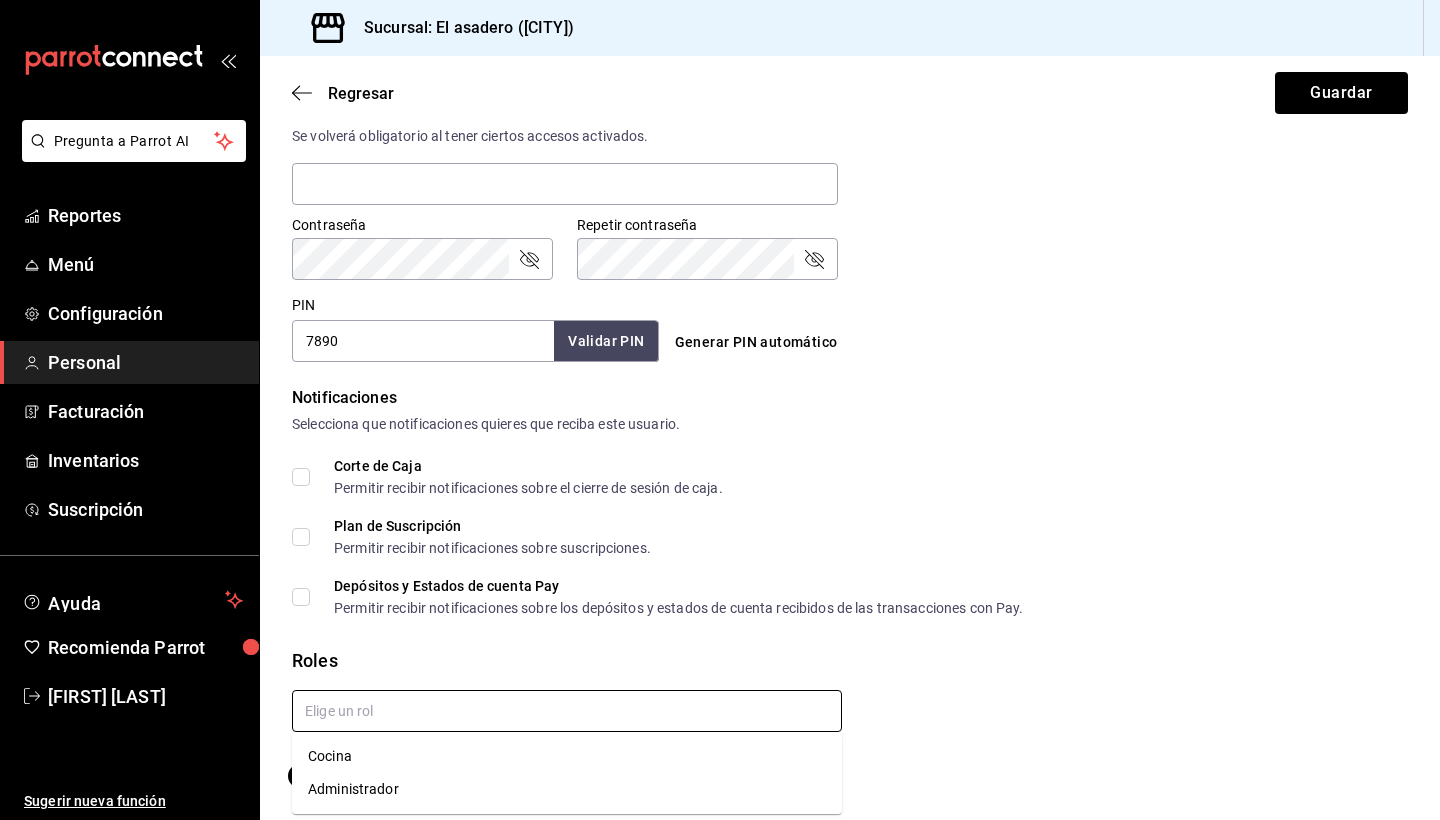 click on "Cocina" at bounding box center (567, 756) 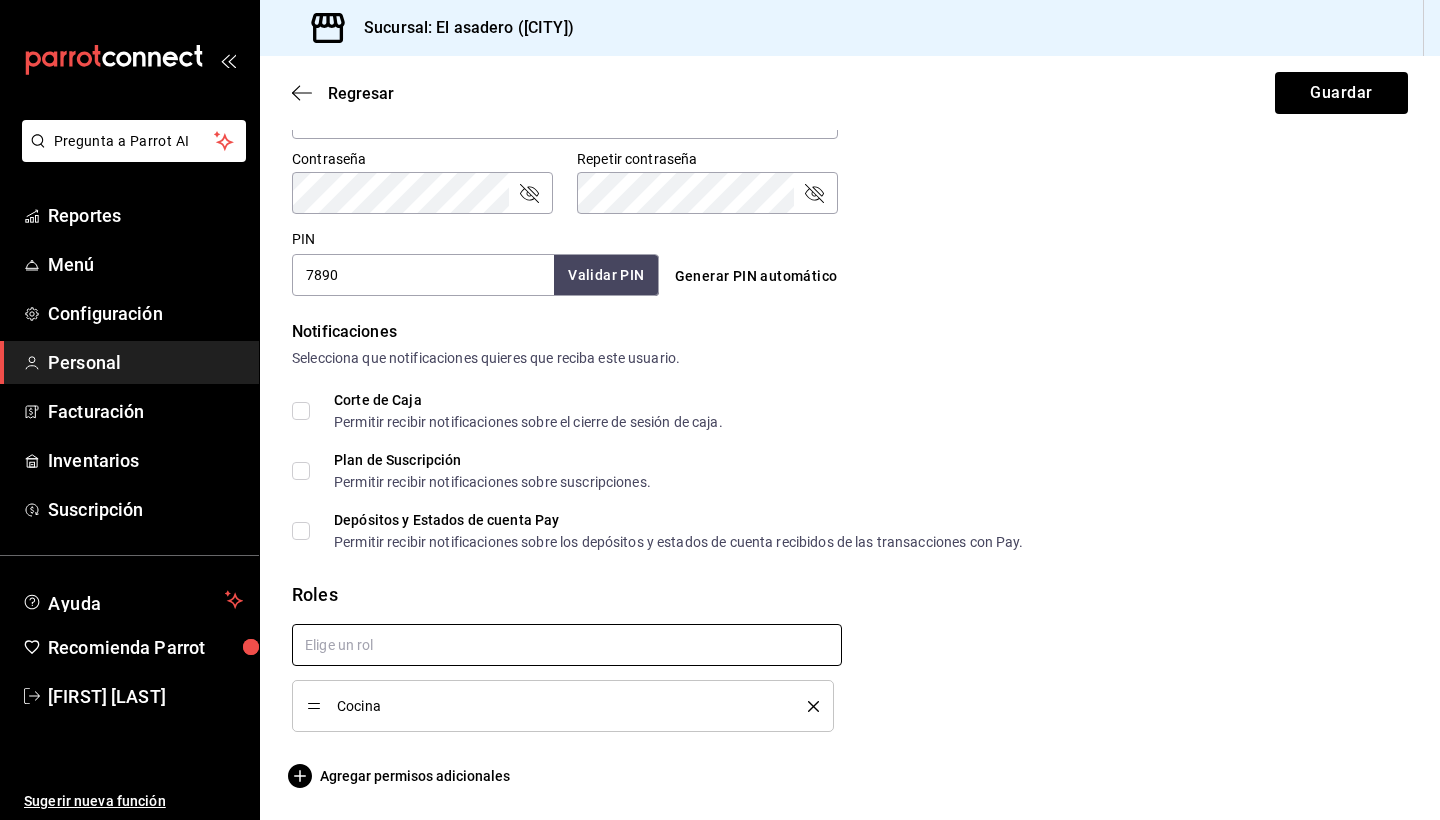 scroll, scrollTop: 844, scrollLeft: 0, axis: vertical 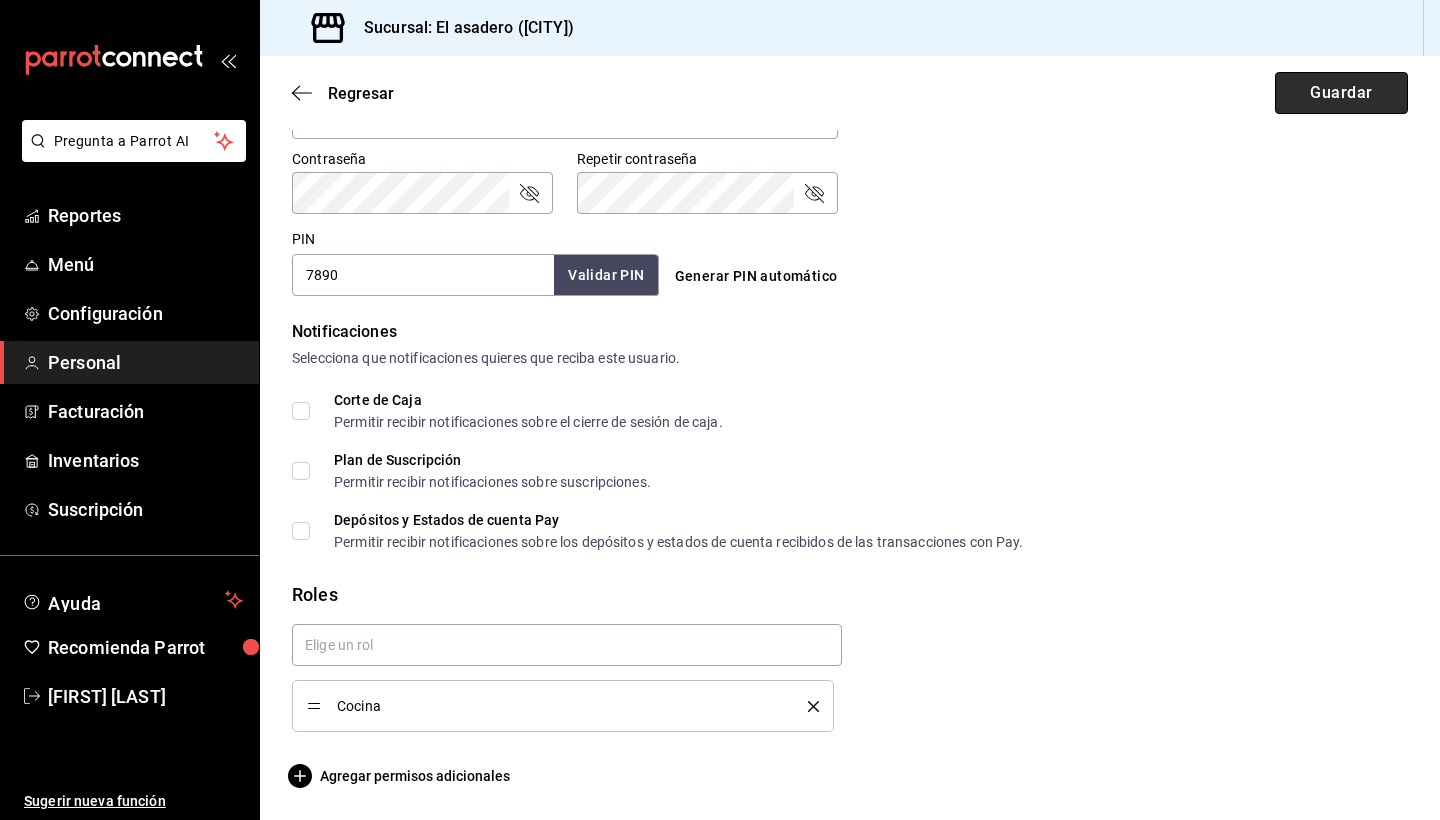 click on "Guardar" at bounding box center [1341, 93] 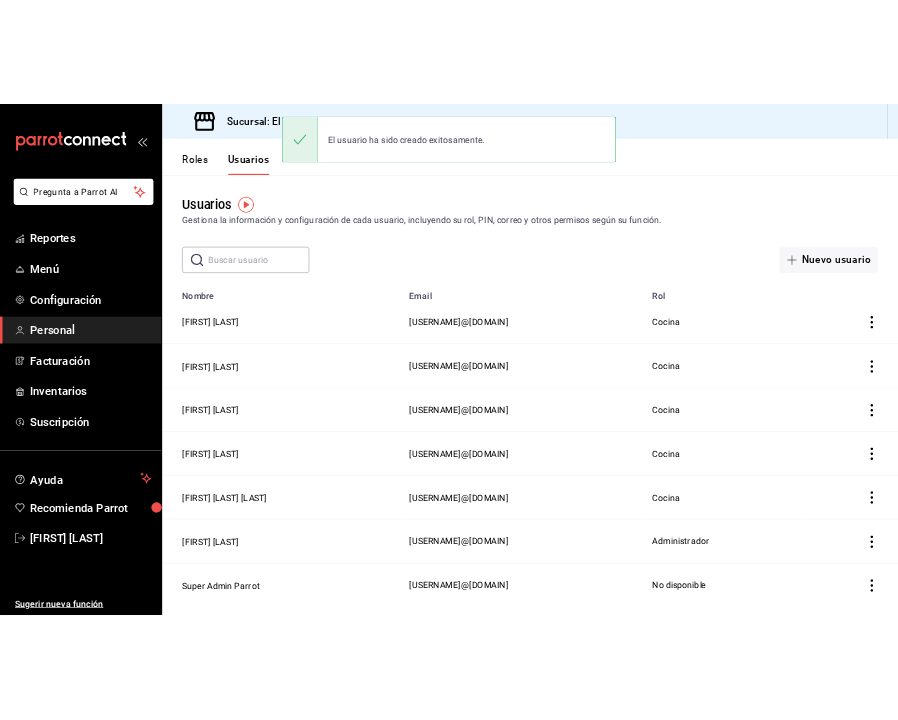 scroll, scrollTop: 0, scrollLeft: 0, axis: both 